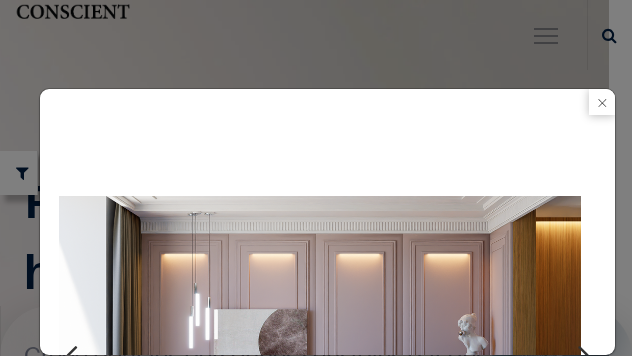 scroll, scrollTop: 0, scrollLeft: 0, axis: both 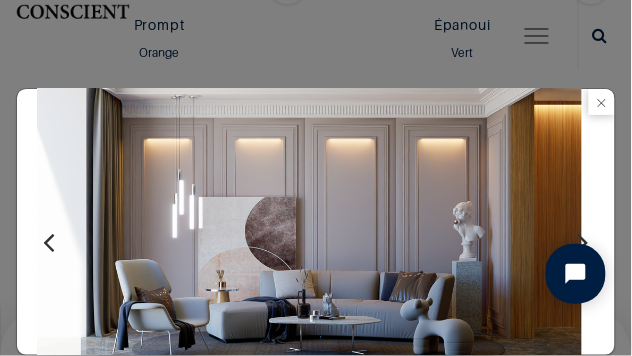 type 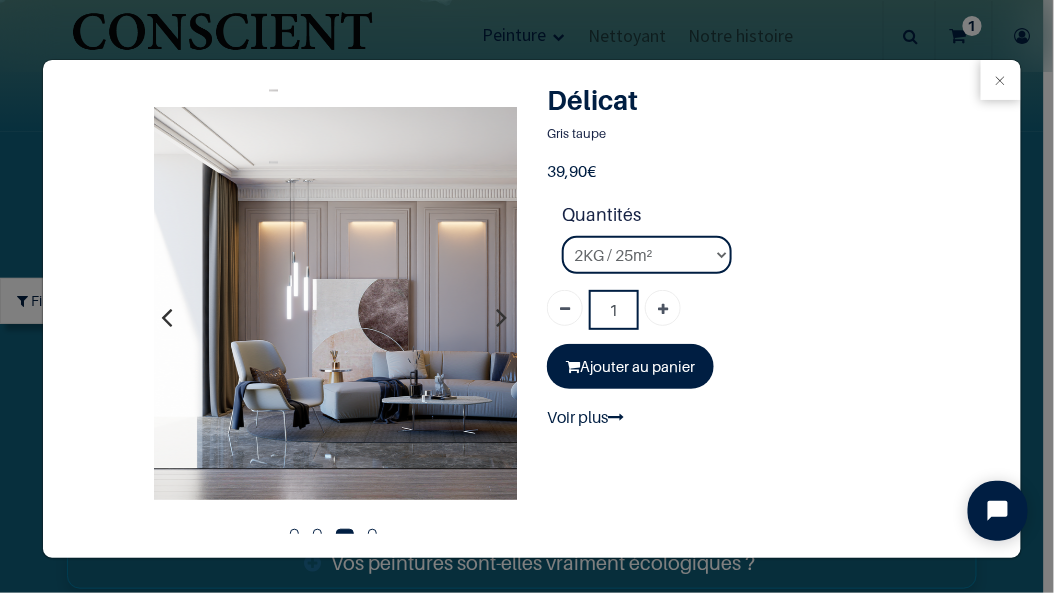scroll, scrollTop: 4409, scrollLeft: 0, axis: vertical 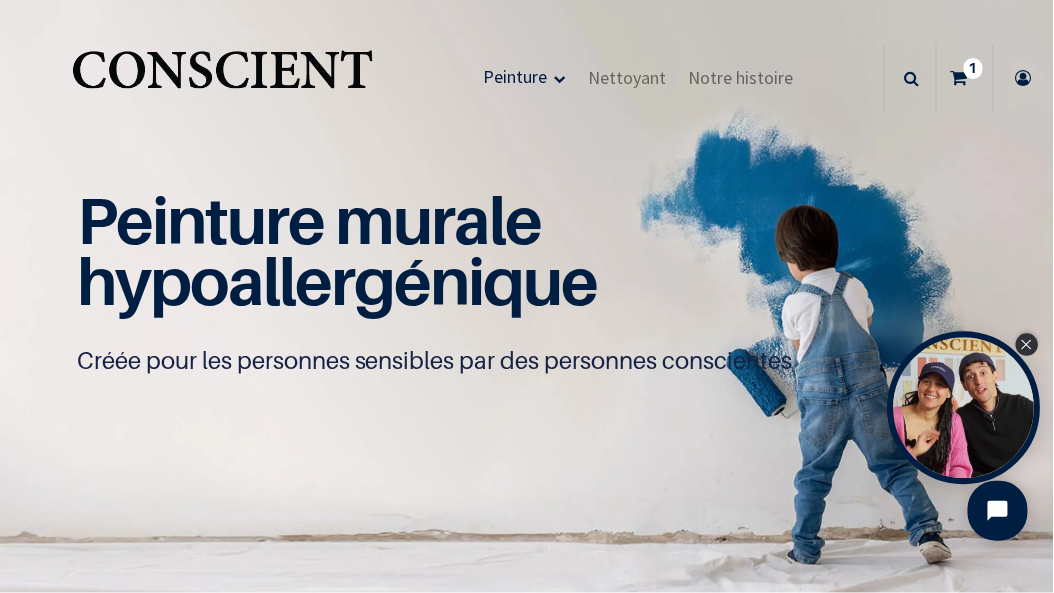 click 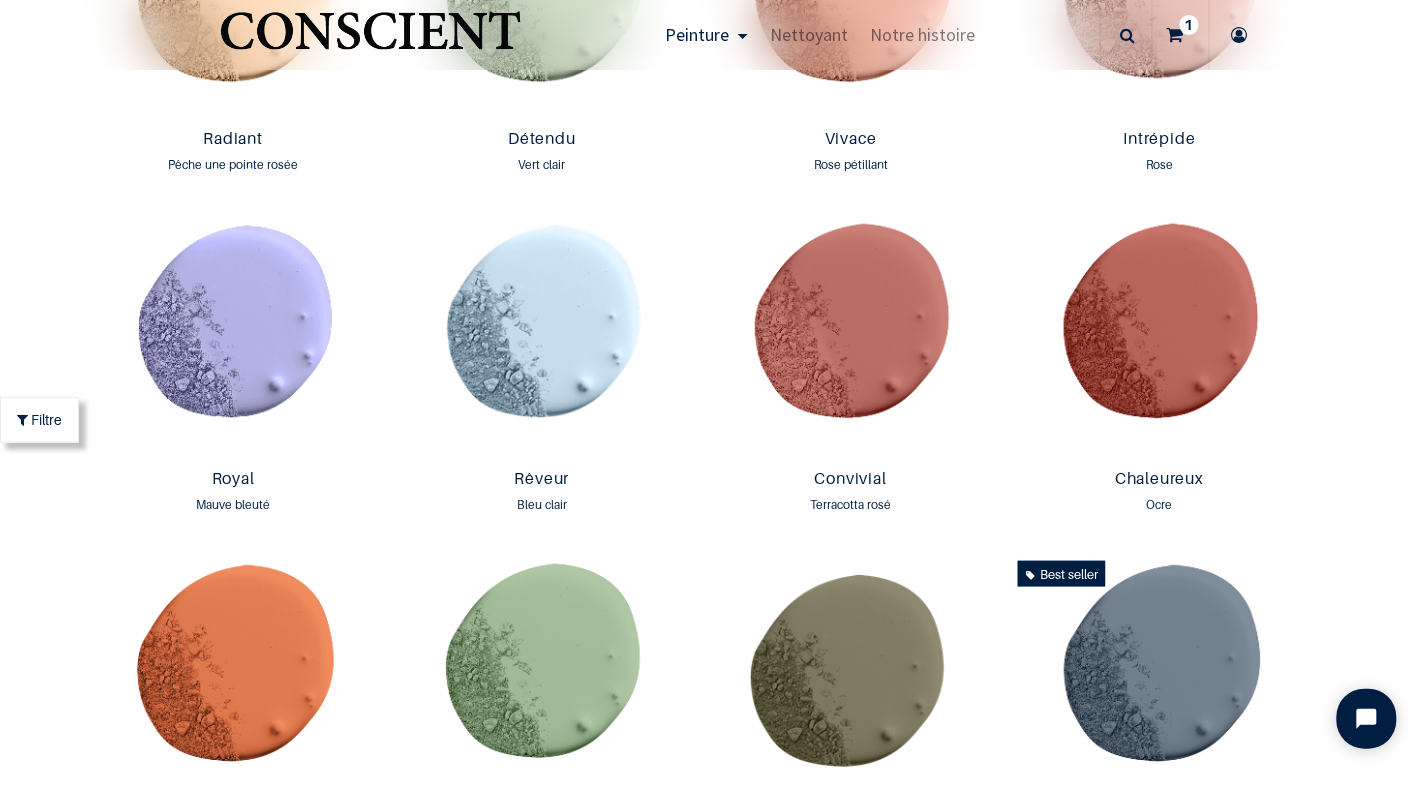 scroll, scrollTop: 2451, scrollLeft: 0, axis: vertical 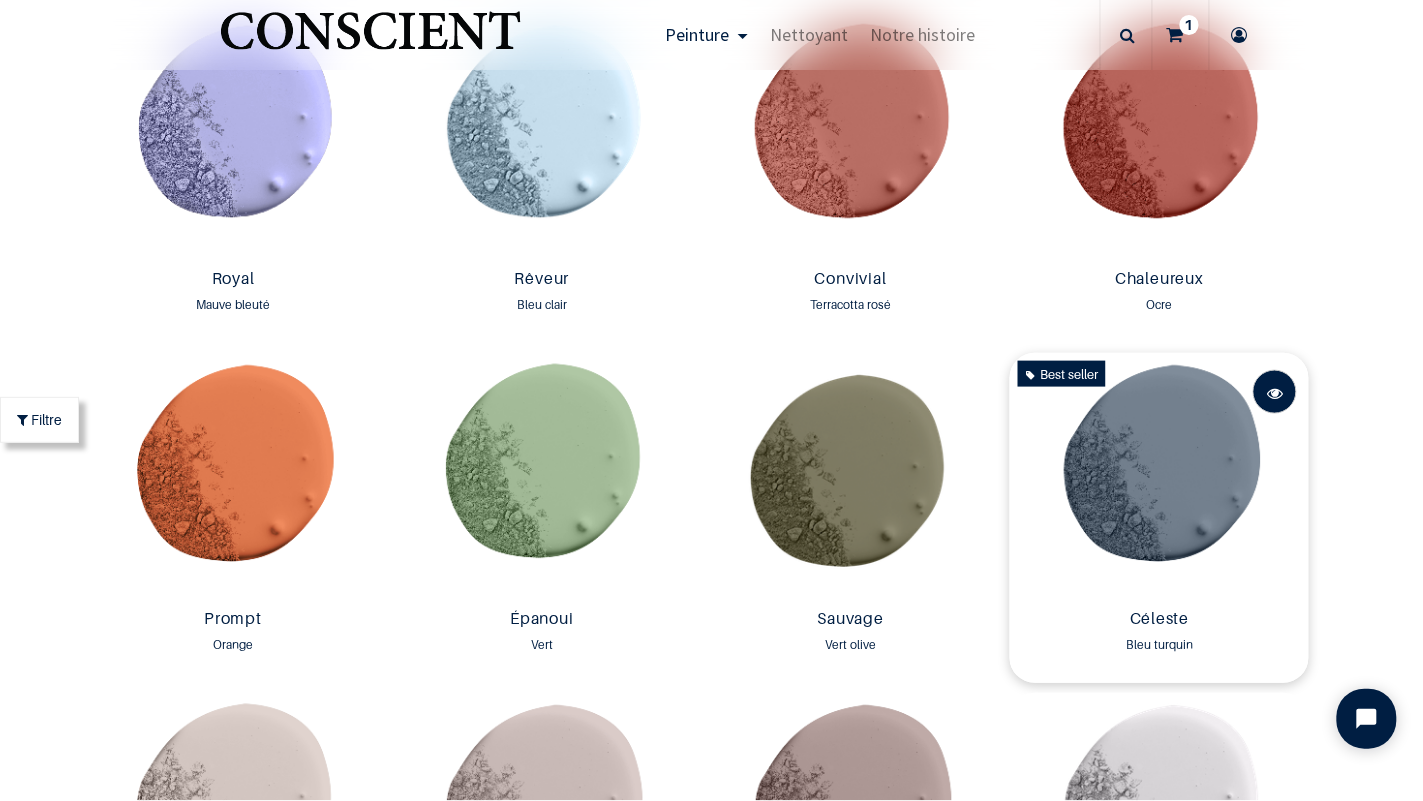 click at bounding box center (1275, 393) 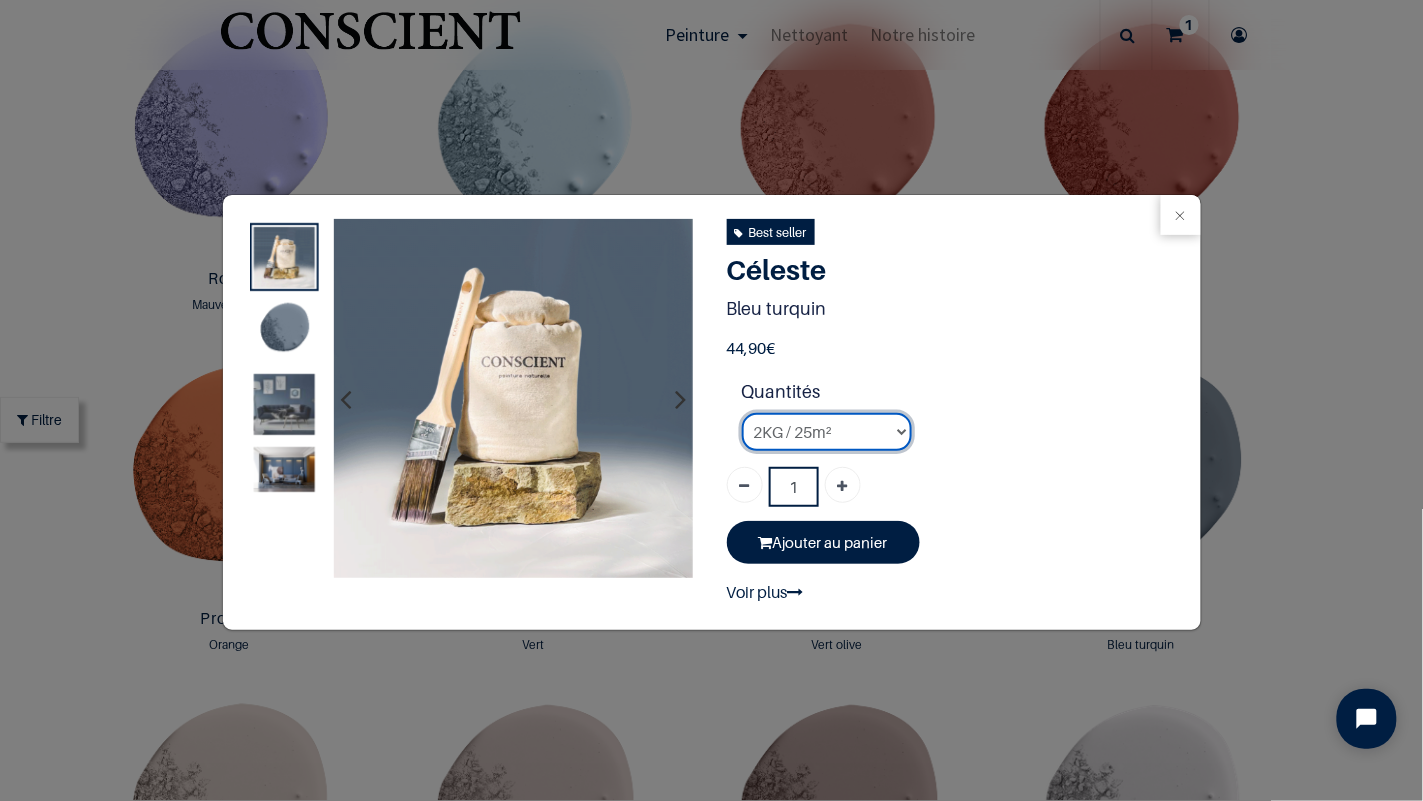 click on "2KG / 25m²
4KG / 50m²
8KG / 100m²
Testeur" at bounding box center [827, 432] 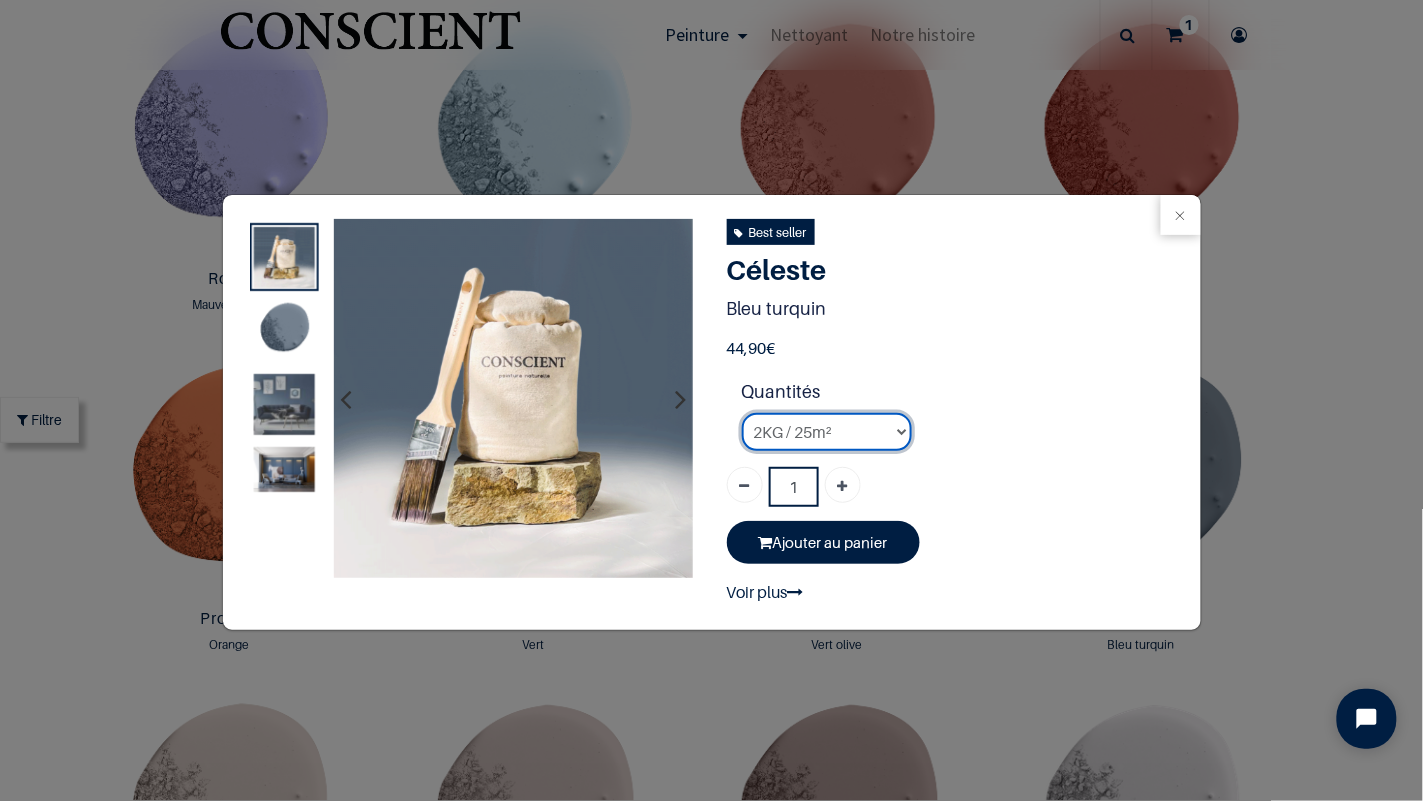 click on "2KG / 25m²
4KG / 50m²
8KG / 100m²
Testeur" at bounding box center (827, 432) 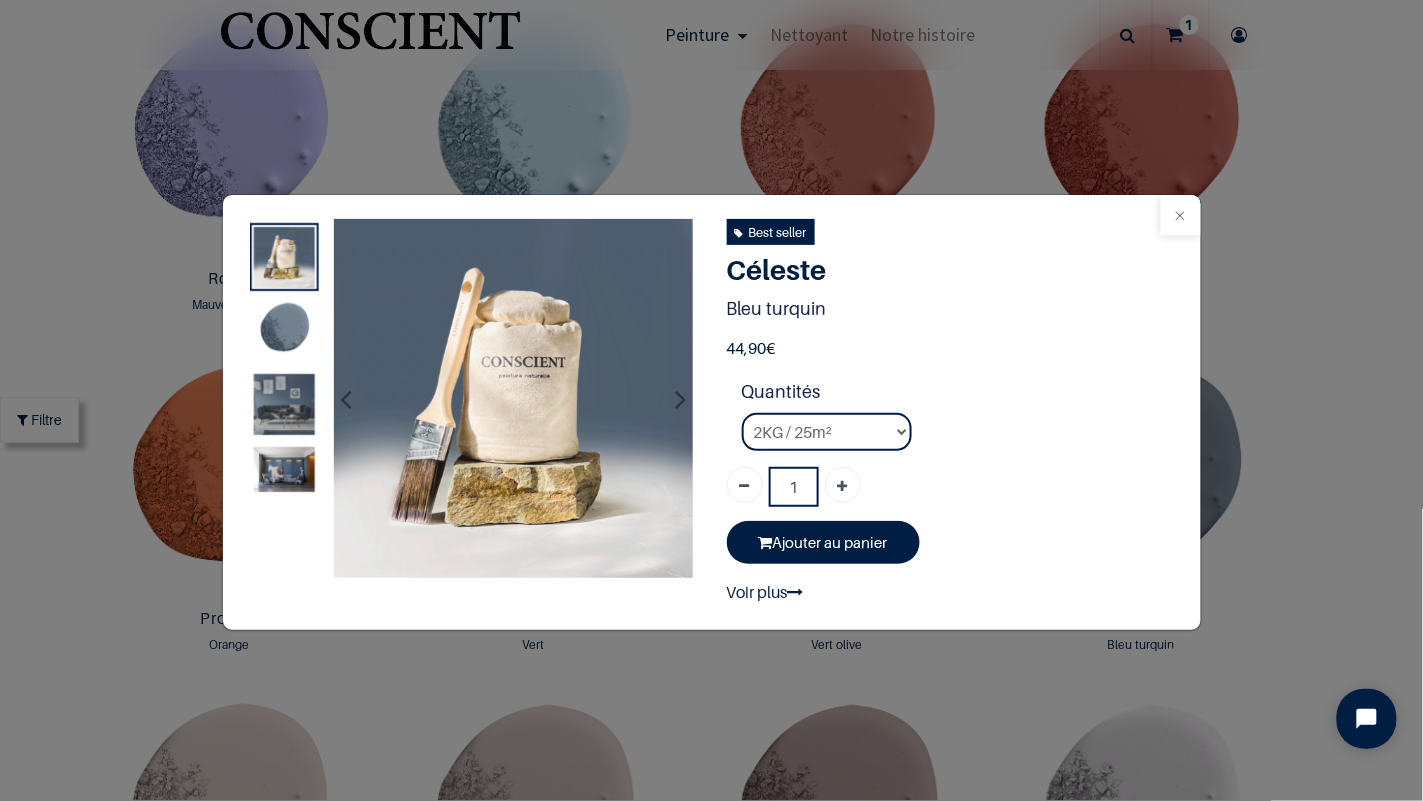 click at bounding box center [1181, 215] 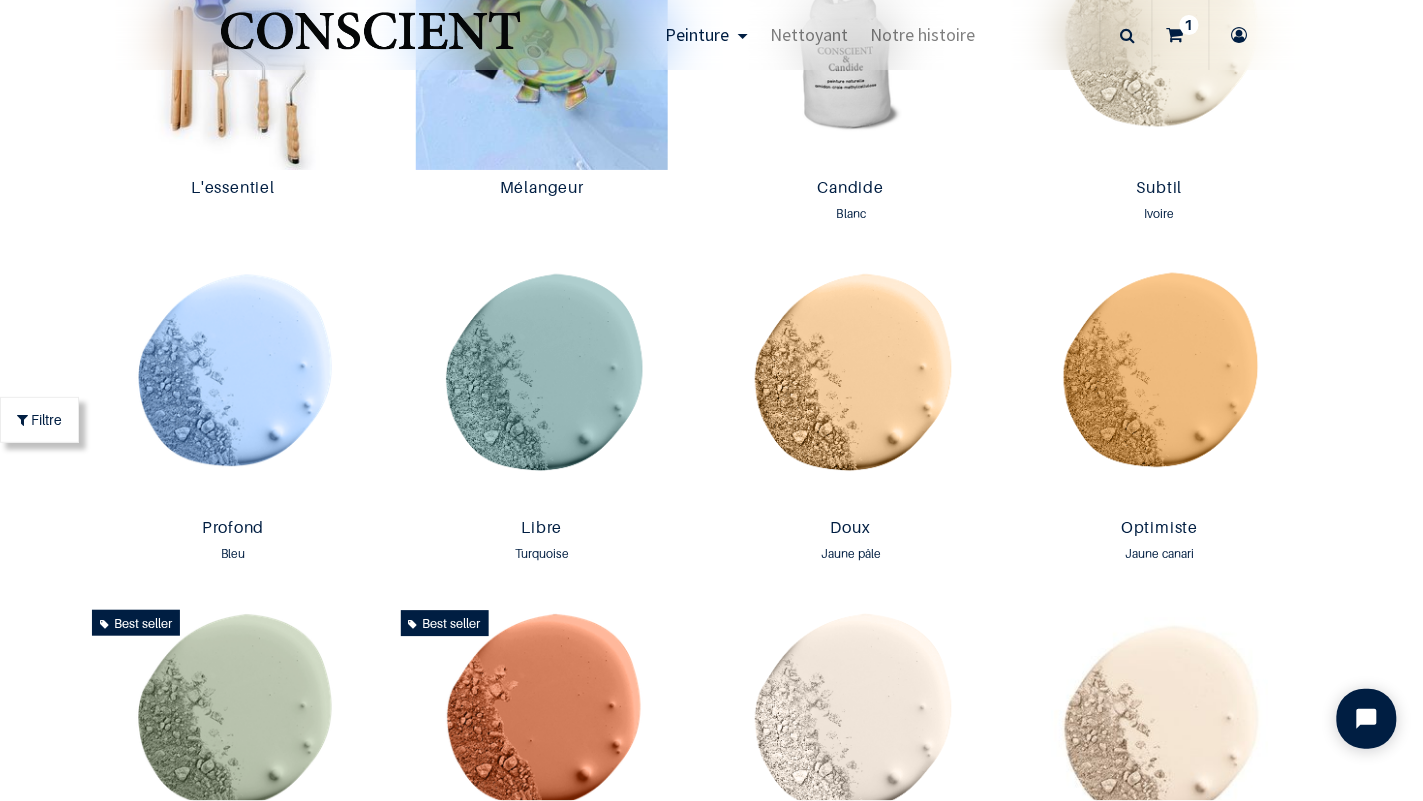 scroll, scrollTop: 1301, scrollLeft: 0, axis: vertical 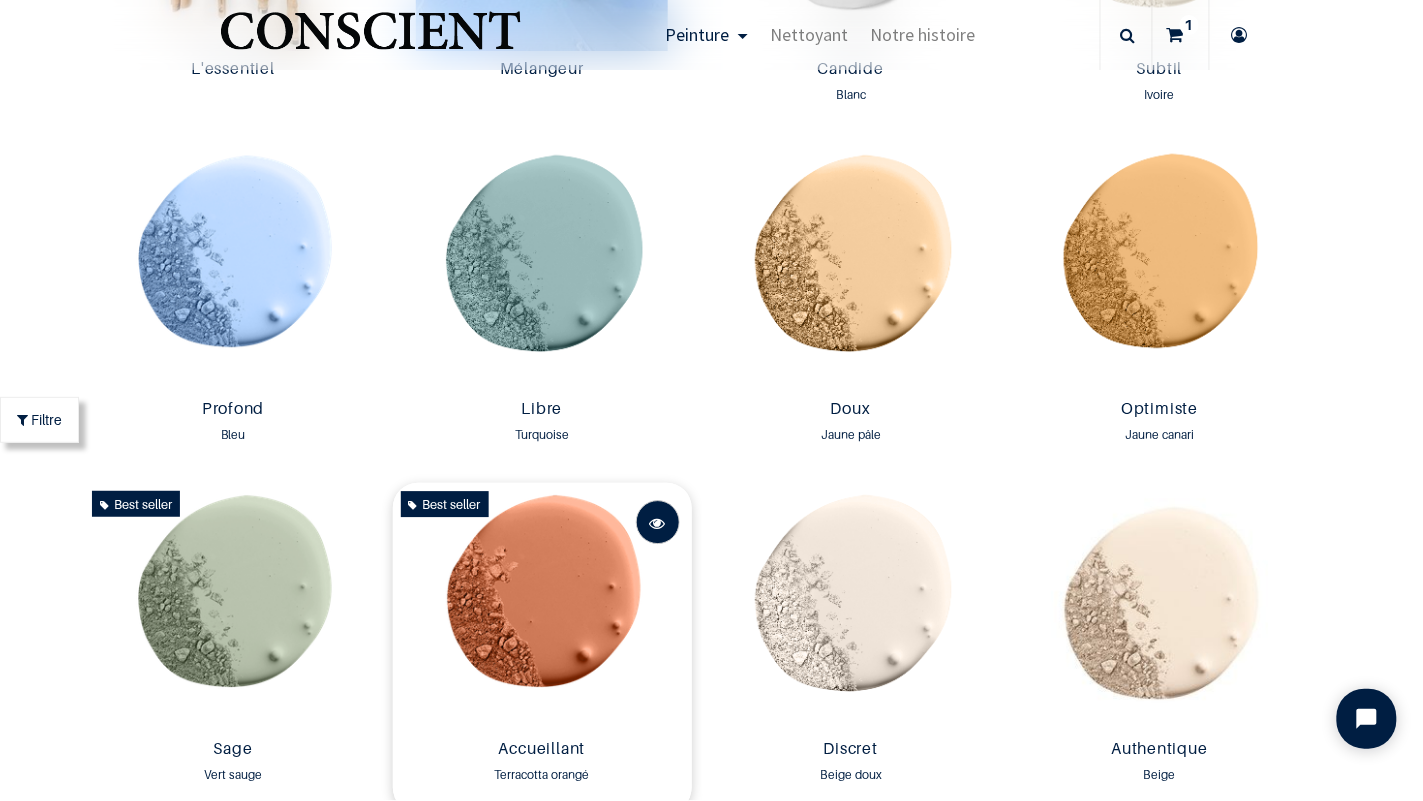 click at bounding box center [658, 522] 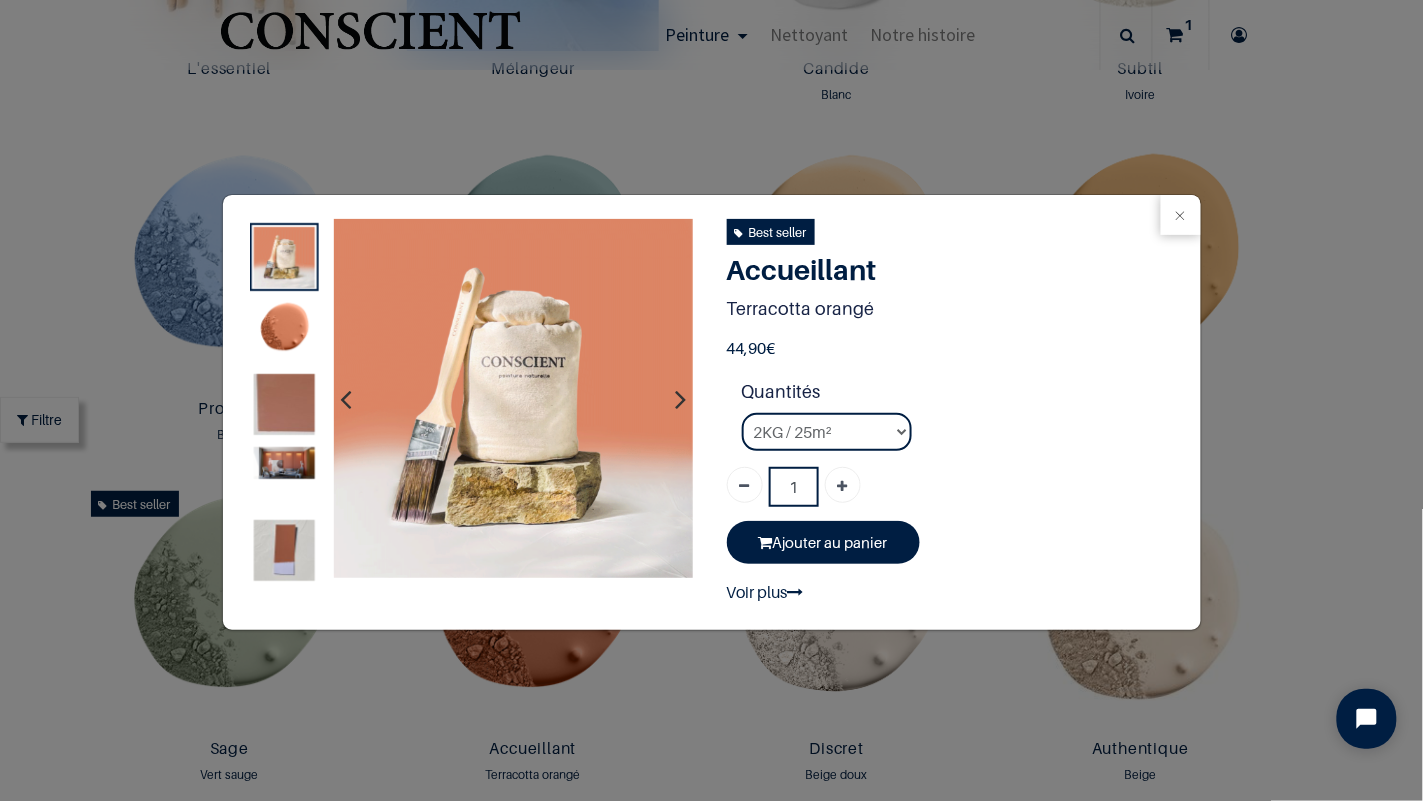 click at bounding box center [283, 463] 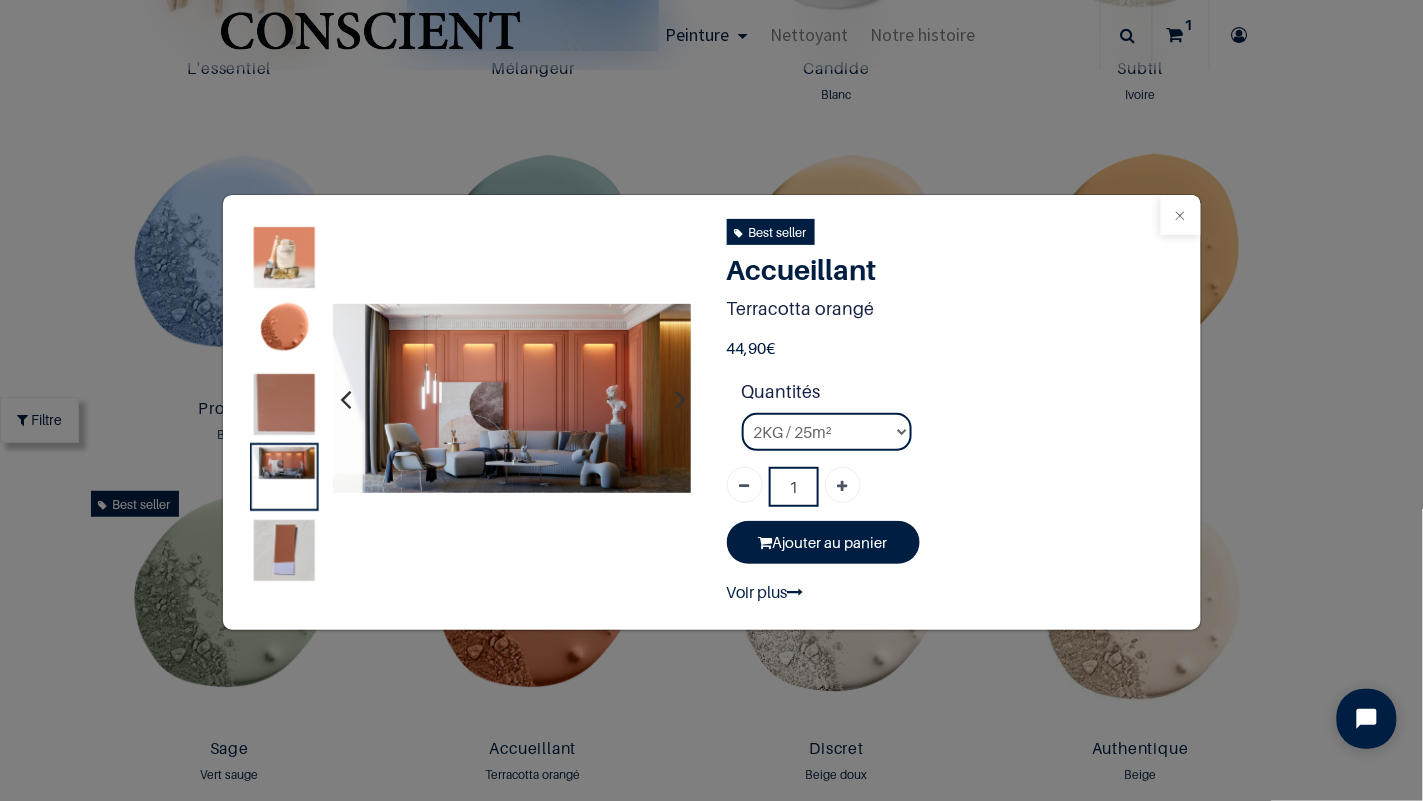 click at bounding box center [1181, 215] 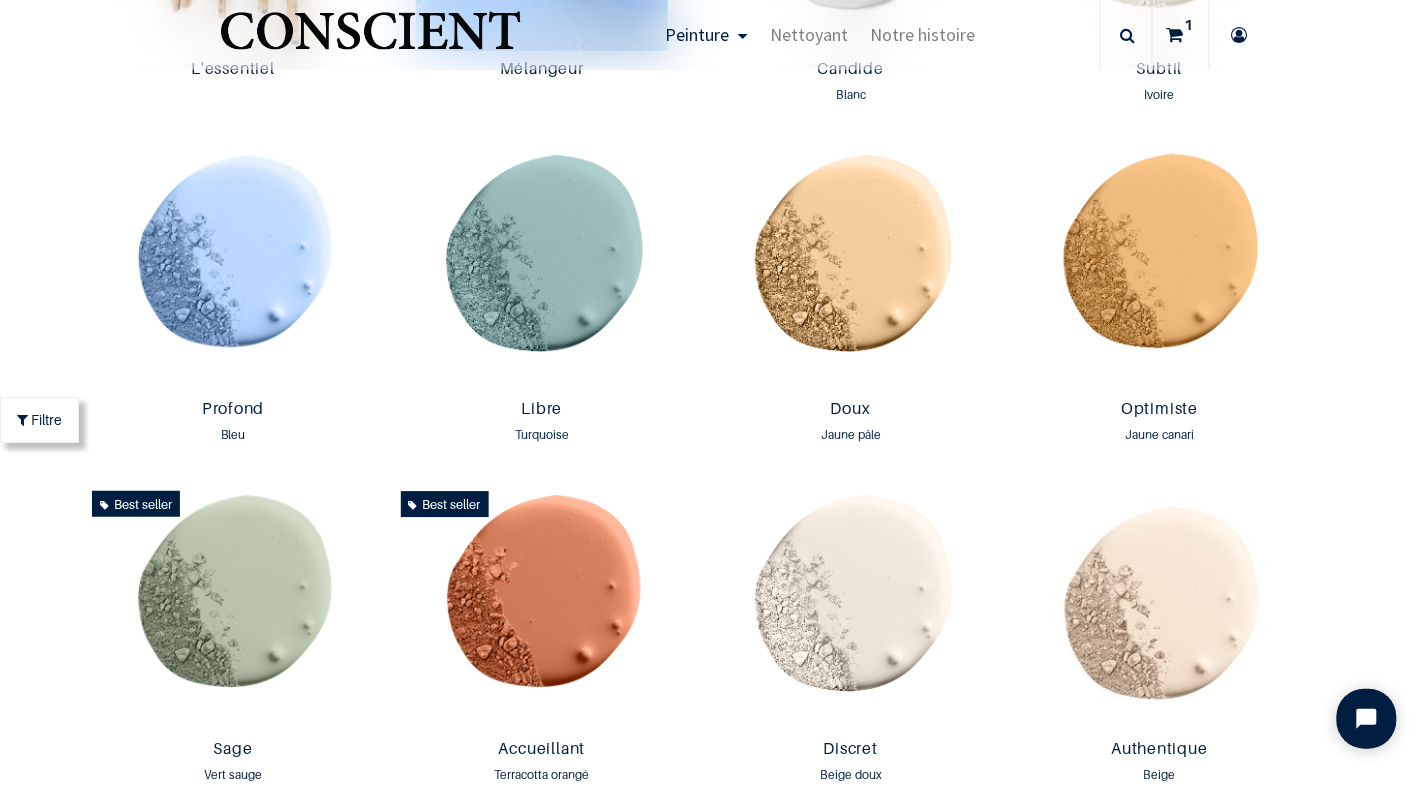 click on "Filtre
All
All
Peinture
Nettoyant
[NUMBER]
Product(s) Found
Supprimer les Filtres  :" at bounding box center (711, 1517) 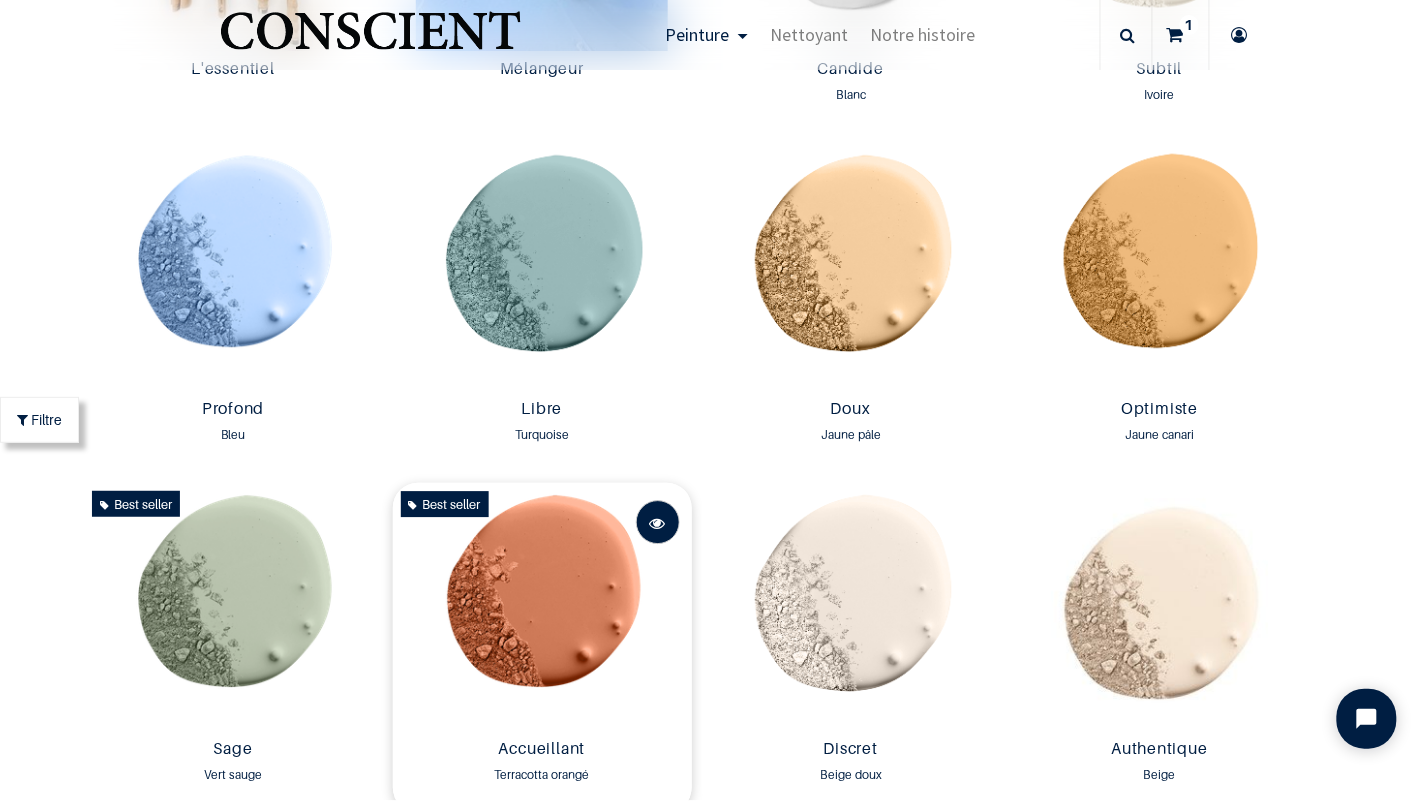 click at bounding box center [658, 523] 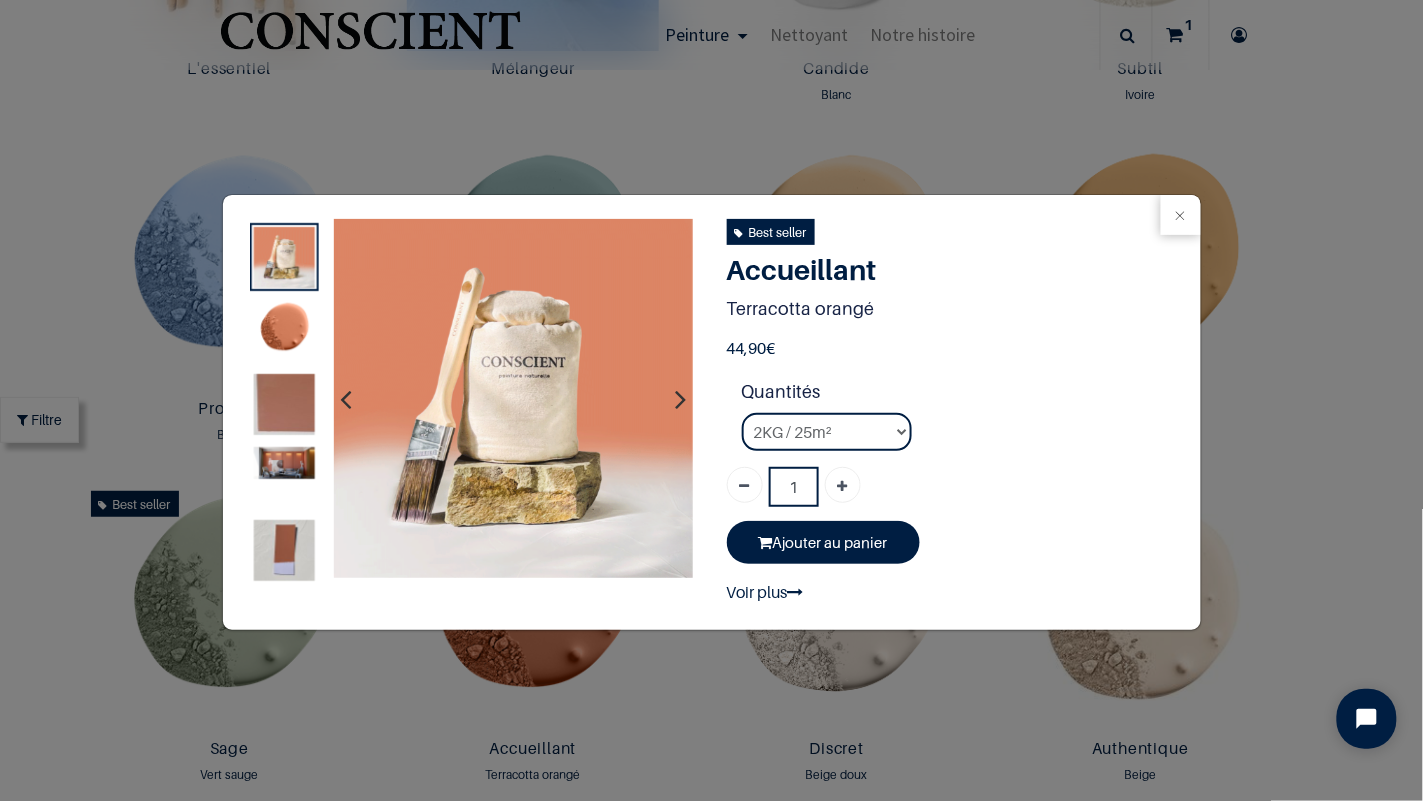 click at bounding box center [283, 463] 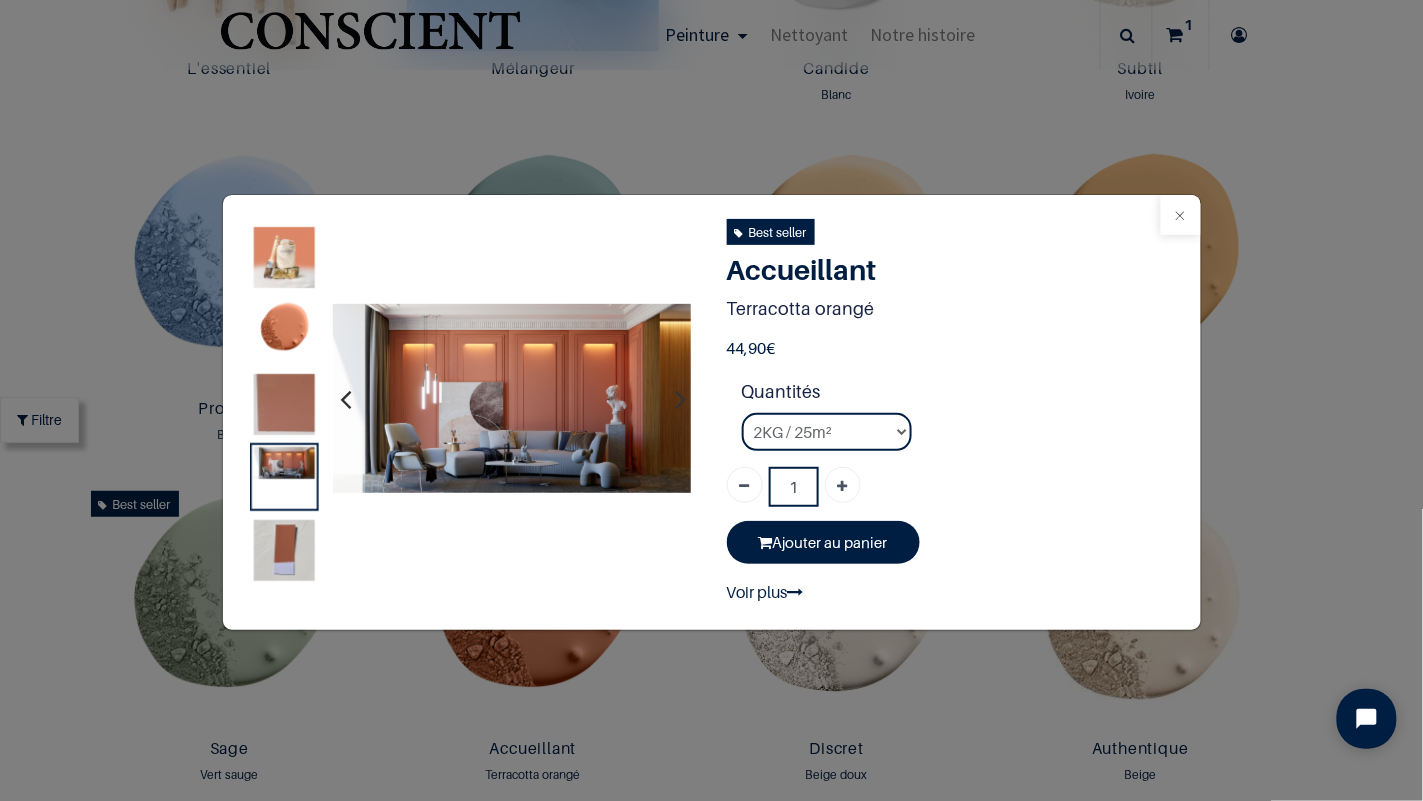 click at bounding box center [1181, 215] 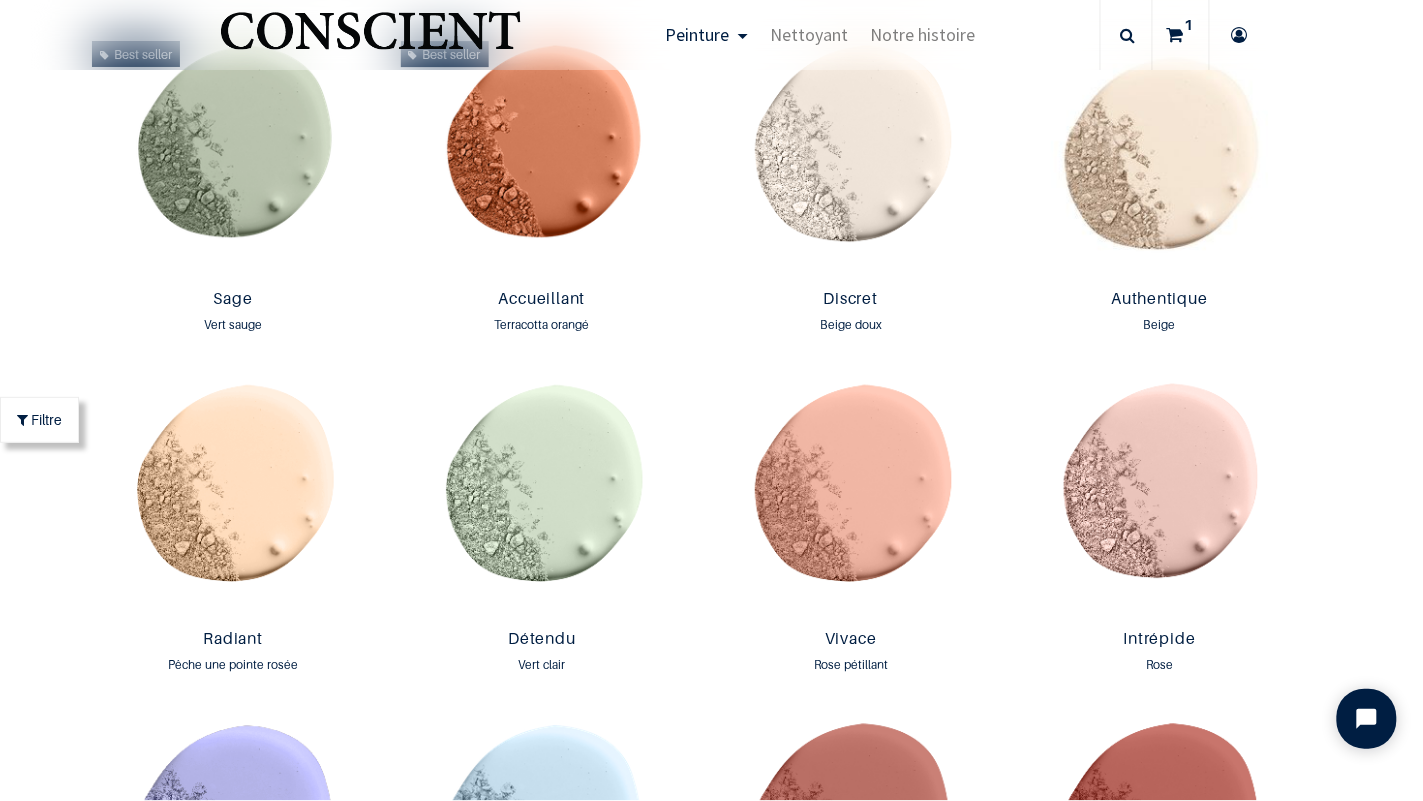 scroll, scrollTop: 1901, scrollLeft: 0, axis: vertical 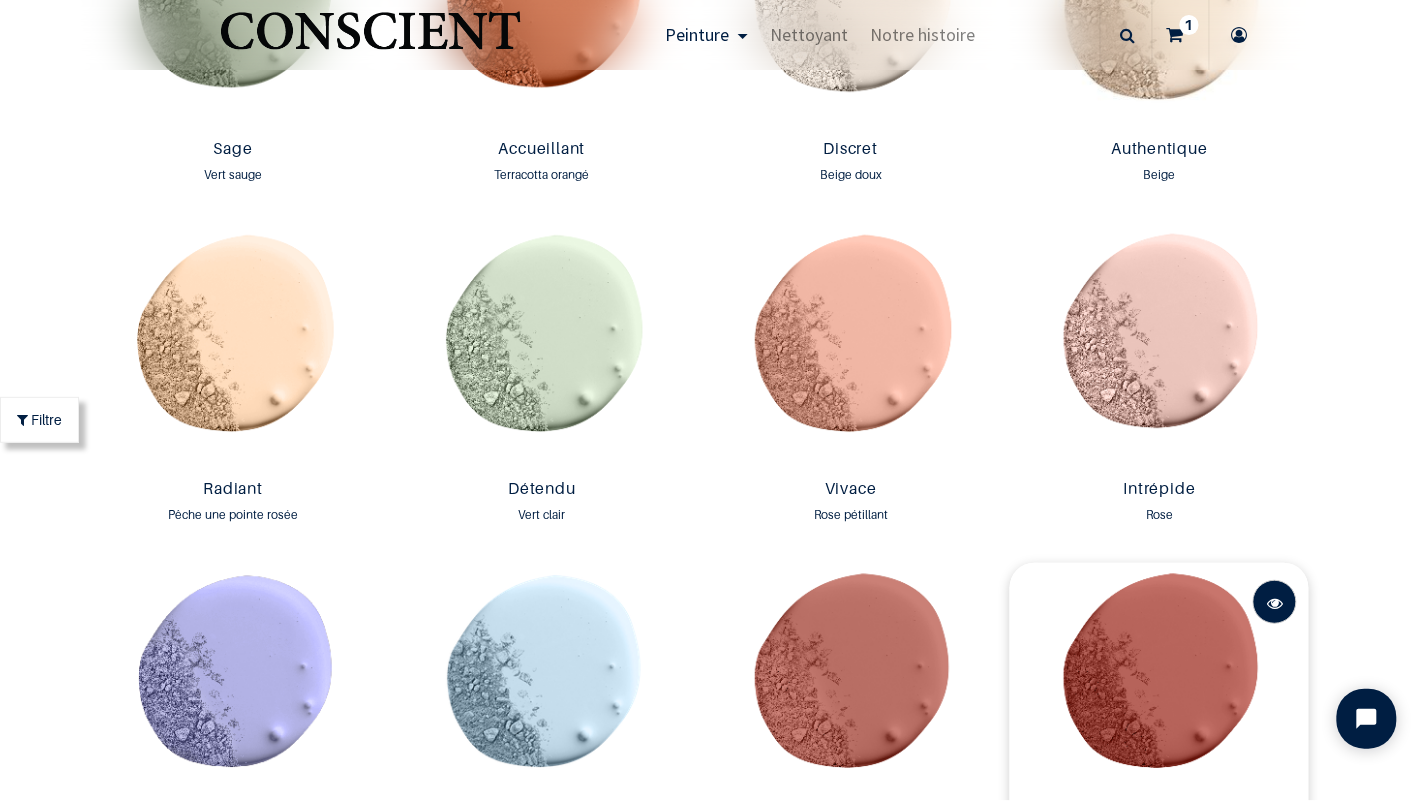 click at bounding box center [1275, 602] 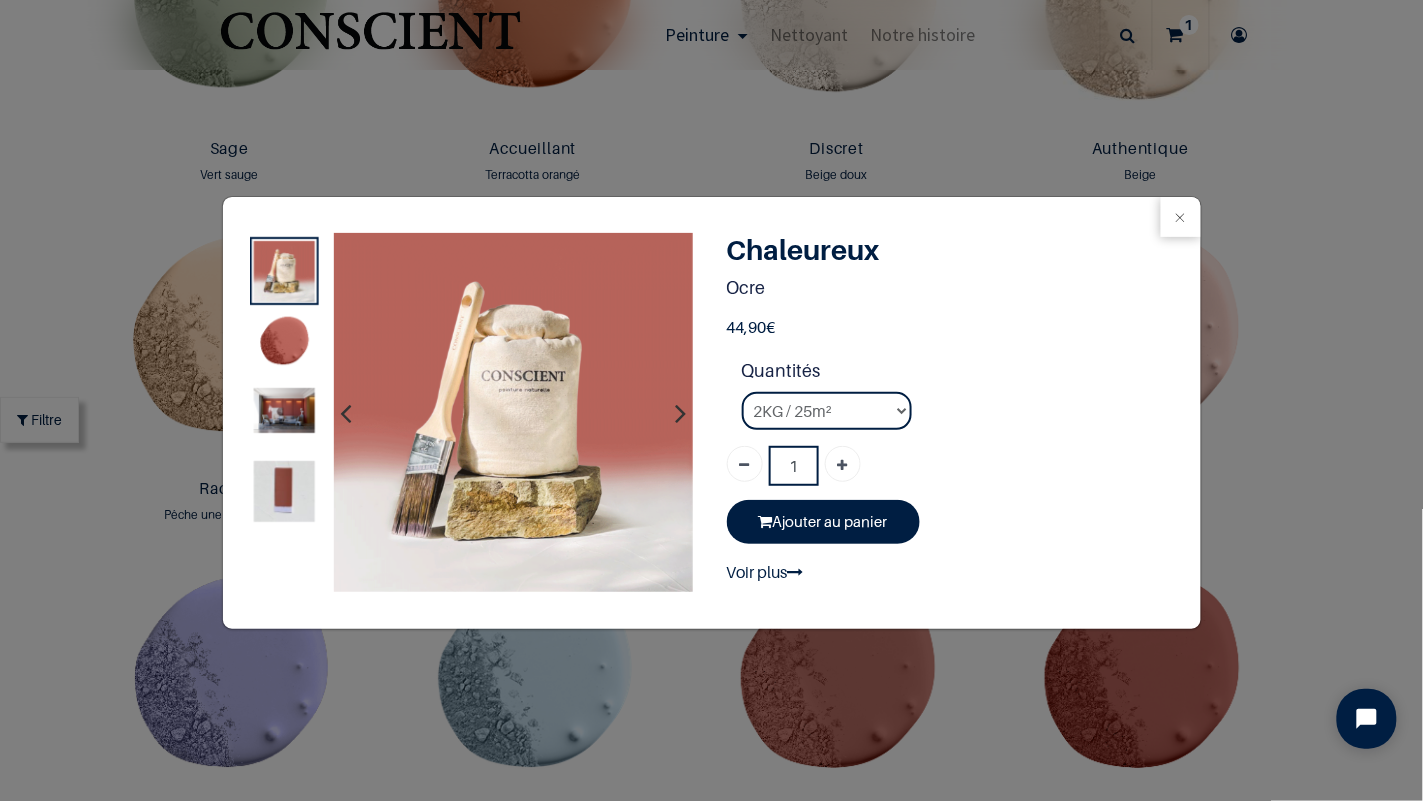 click at bounding box center [283, 409] 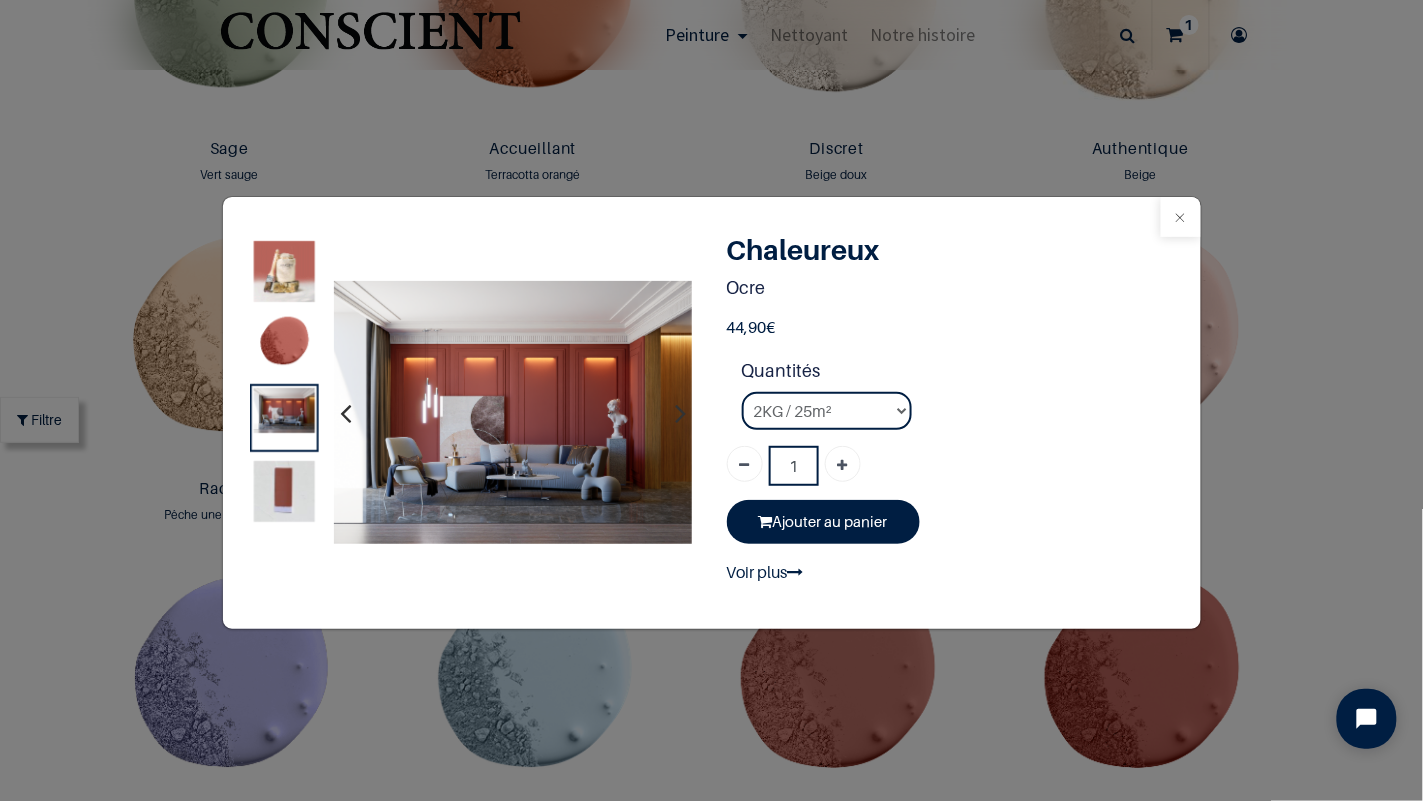 click at bounding box center (1181, 217) 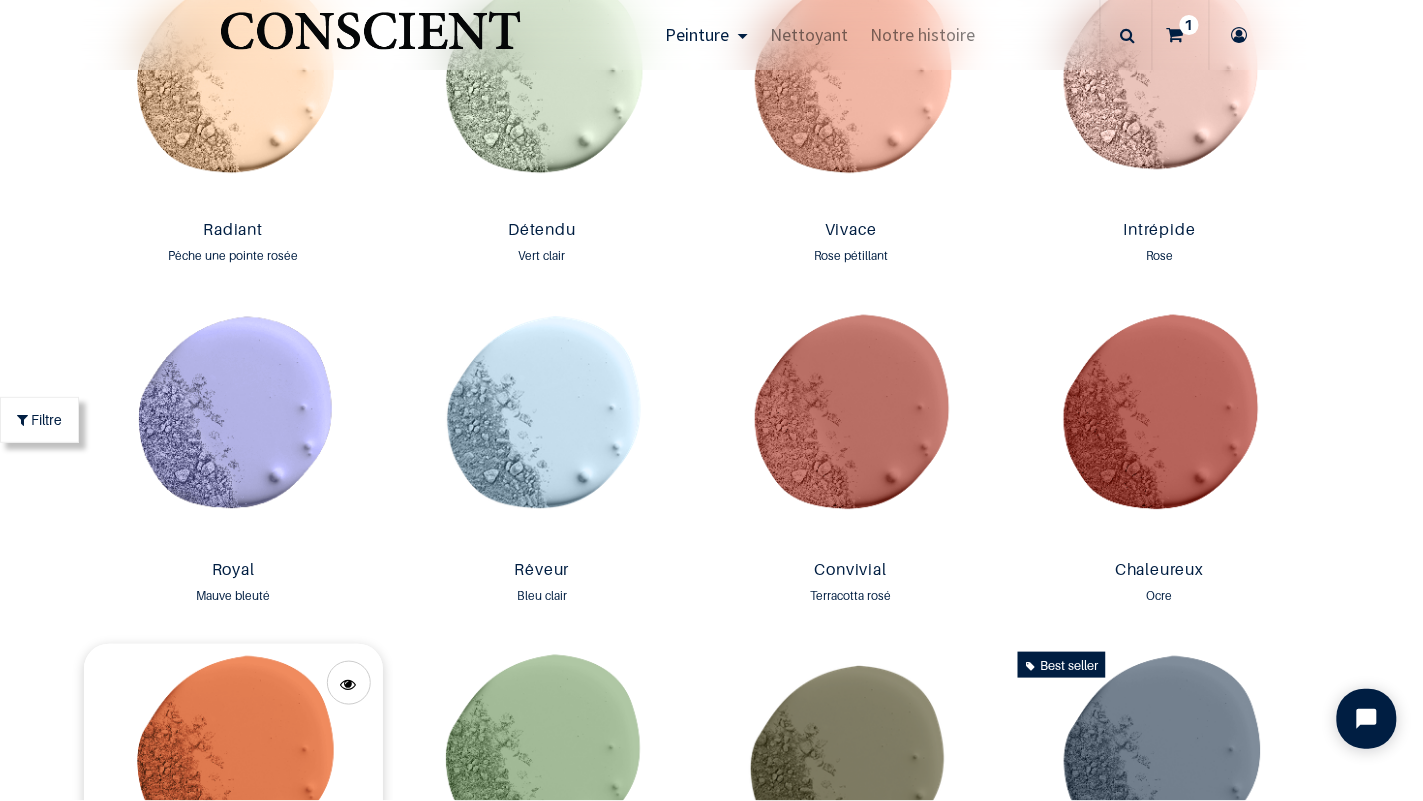 scroll, scrollTop: 2201, scrollLeft: 0, axis: vertical 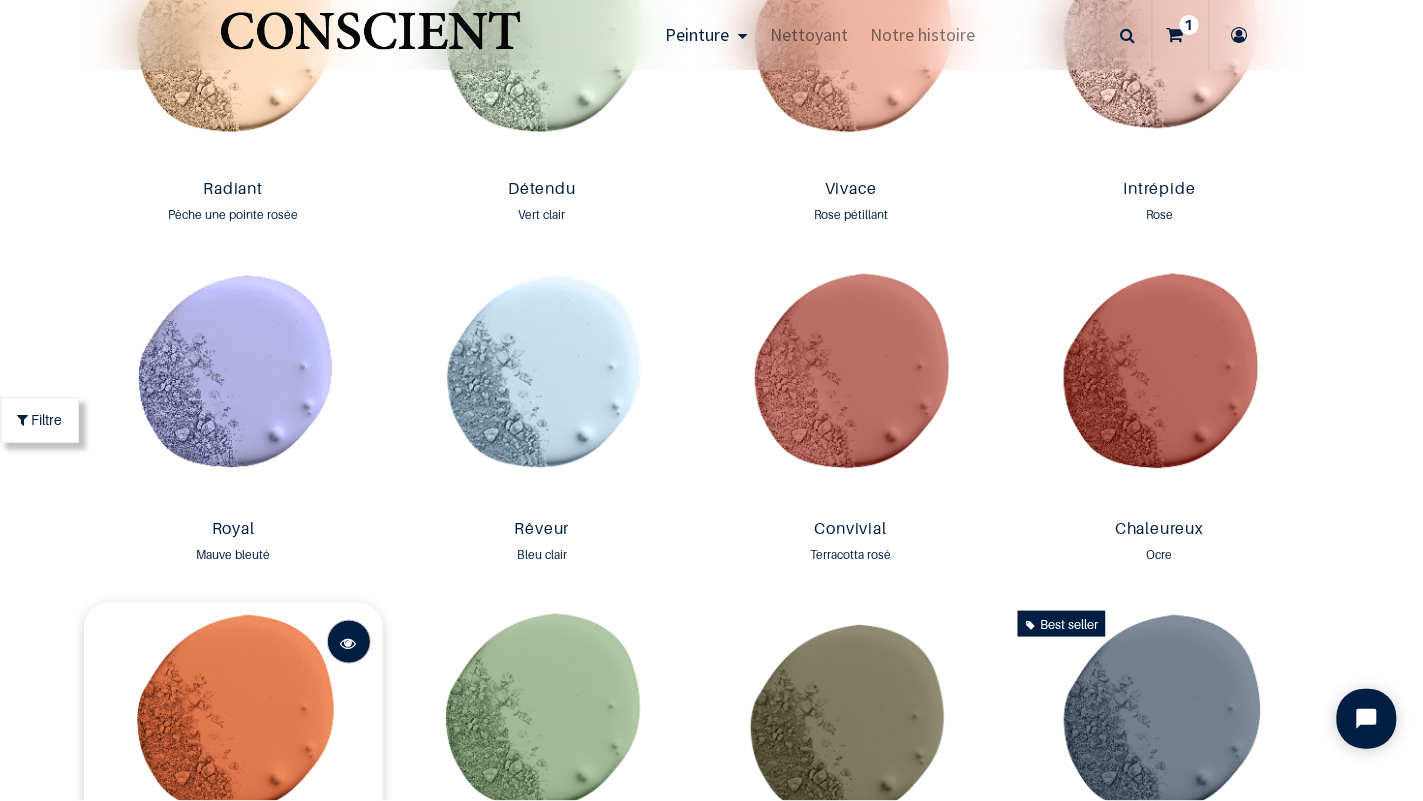 click at bounding box center [349, 642] 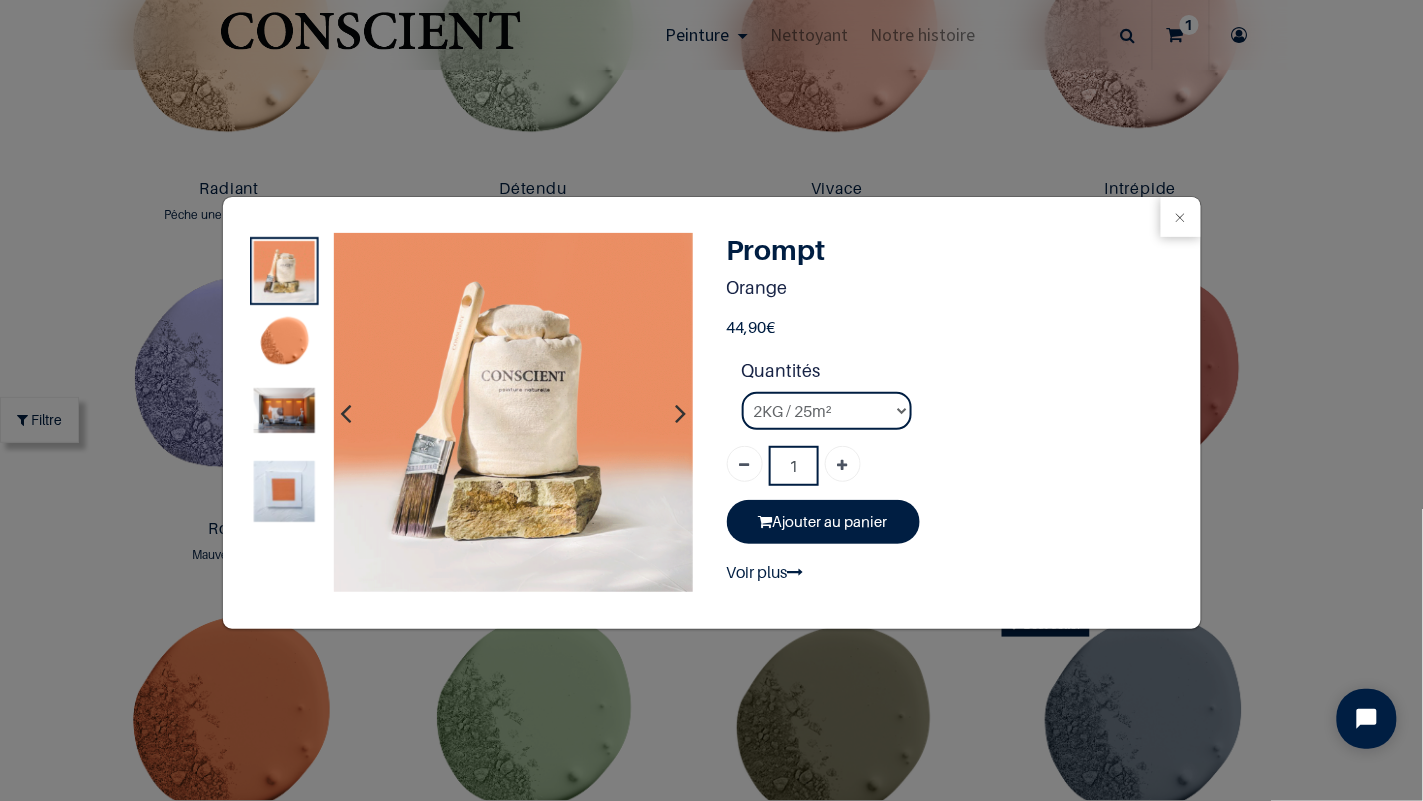 click at bounding box center (283, 344) 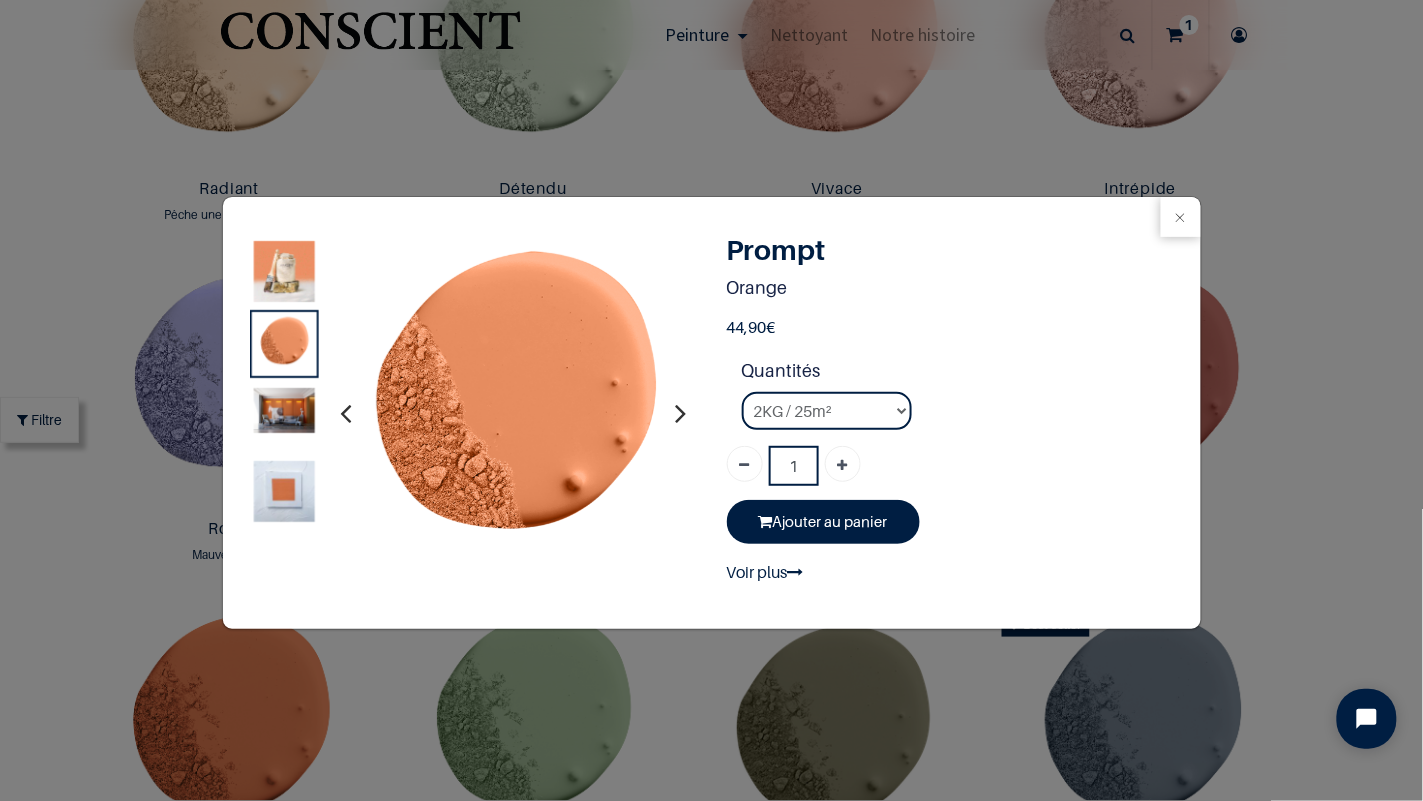 click at bounding box center [283, 417] 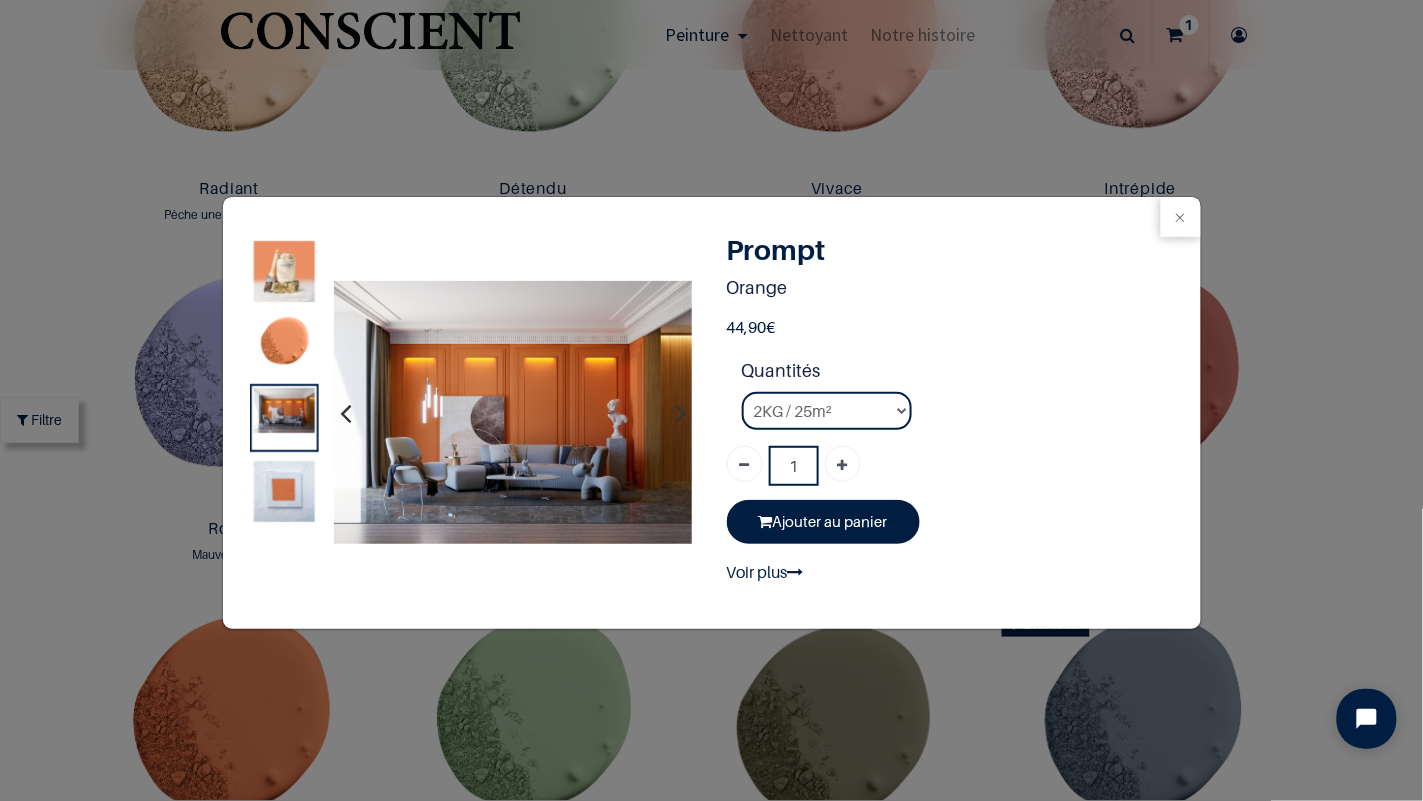 click at bounding box center [283, 409] 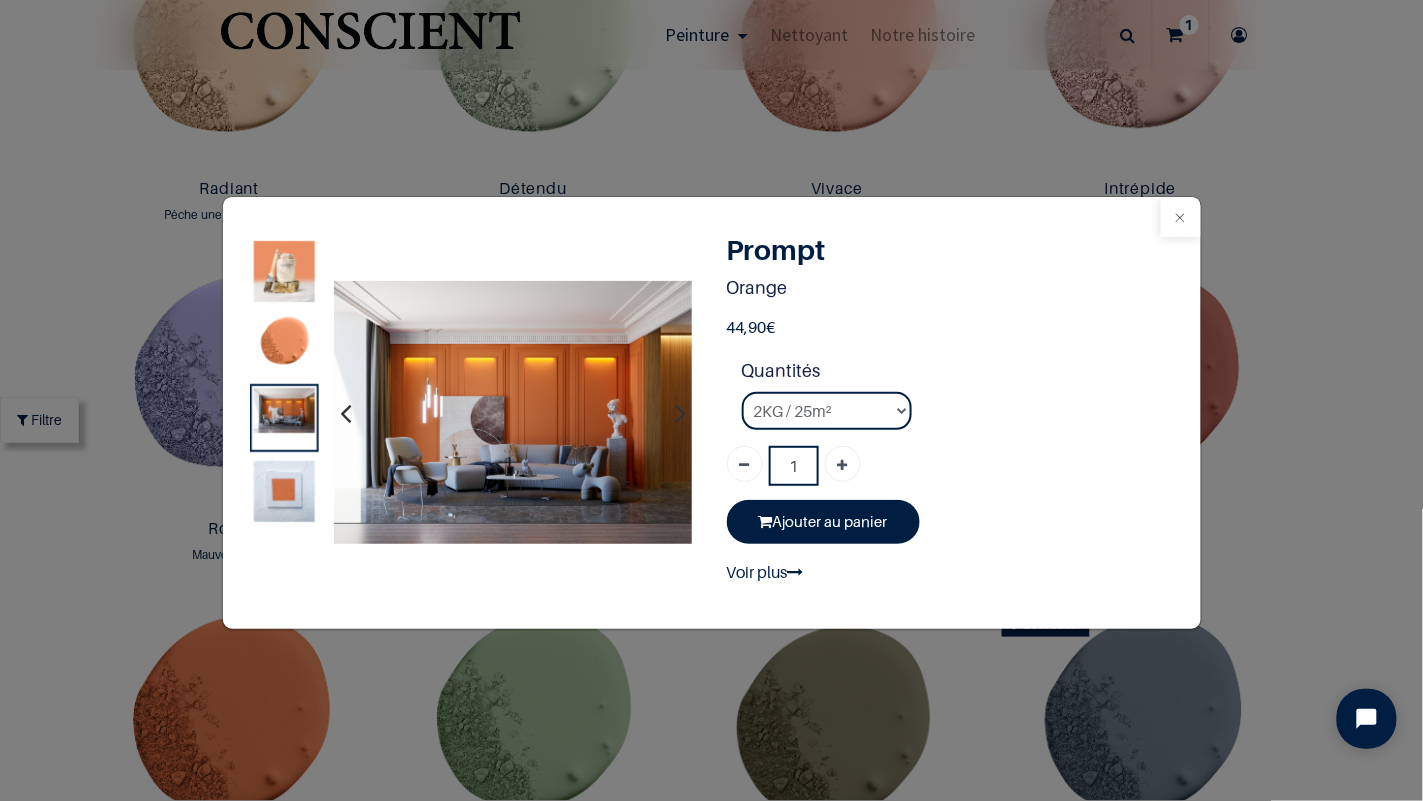click at bounding box center [1181, 217] 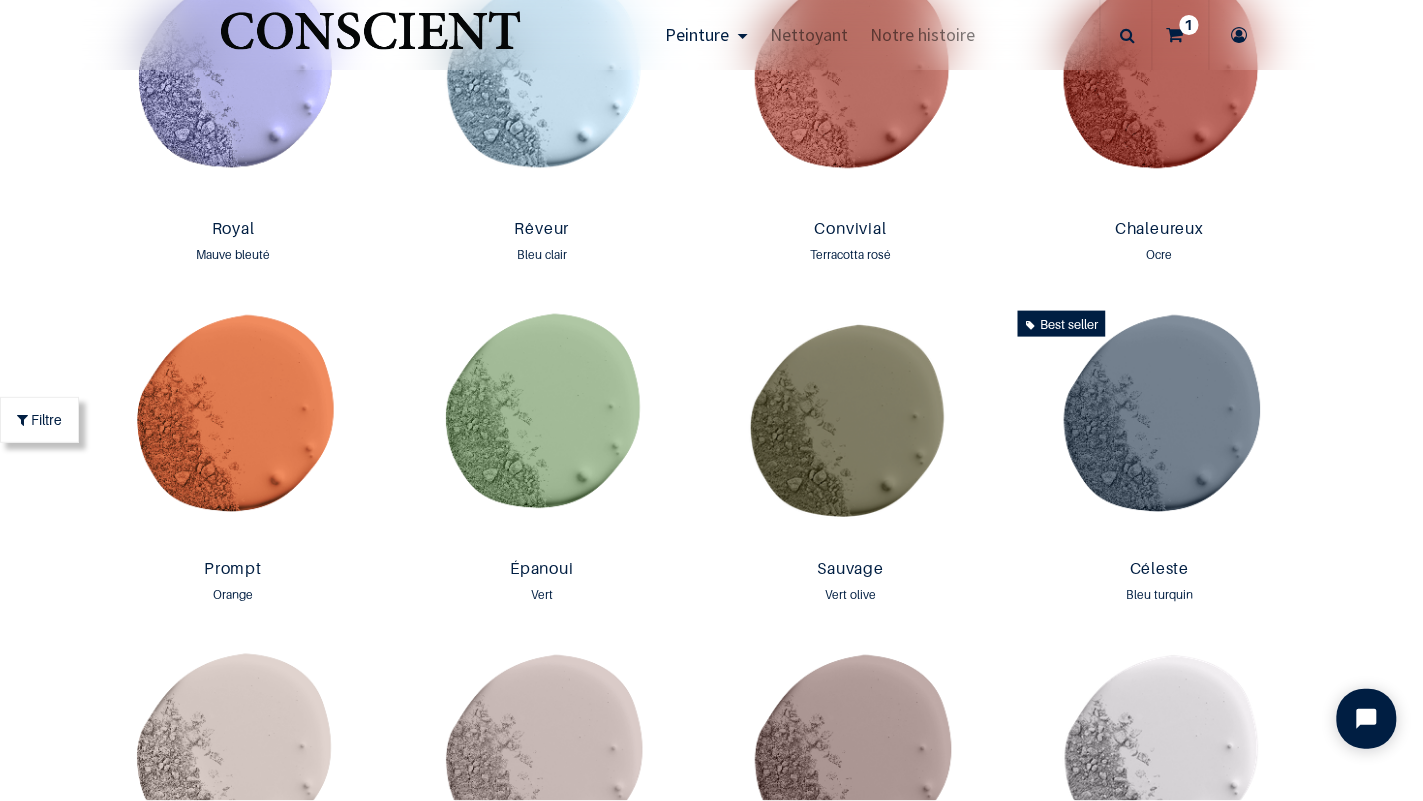 scroll, scrollTop: 2301, scrollLeft: 0, axis: vertical 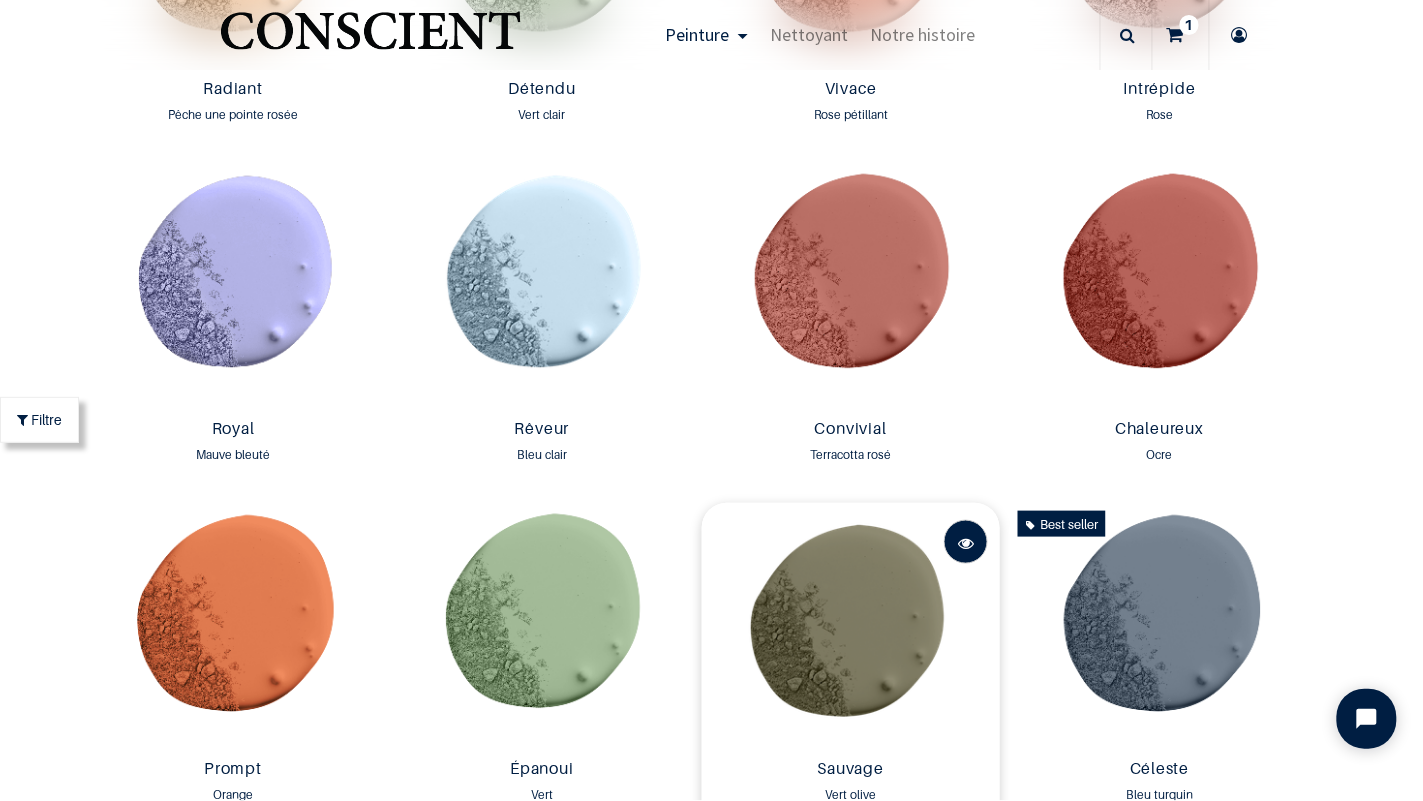 click at bounding box center (966, 542) 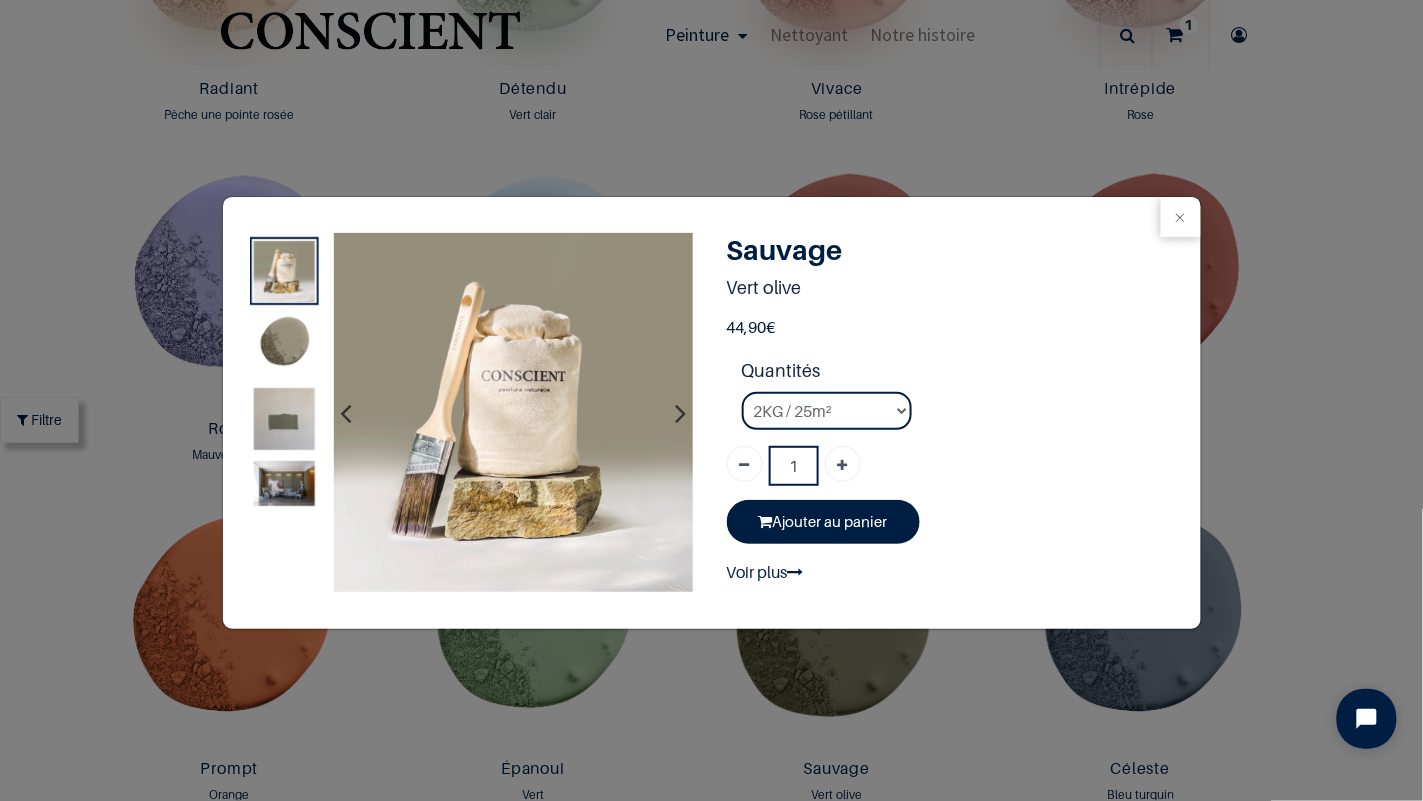 click at bounding box center (283, 483) 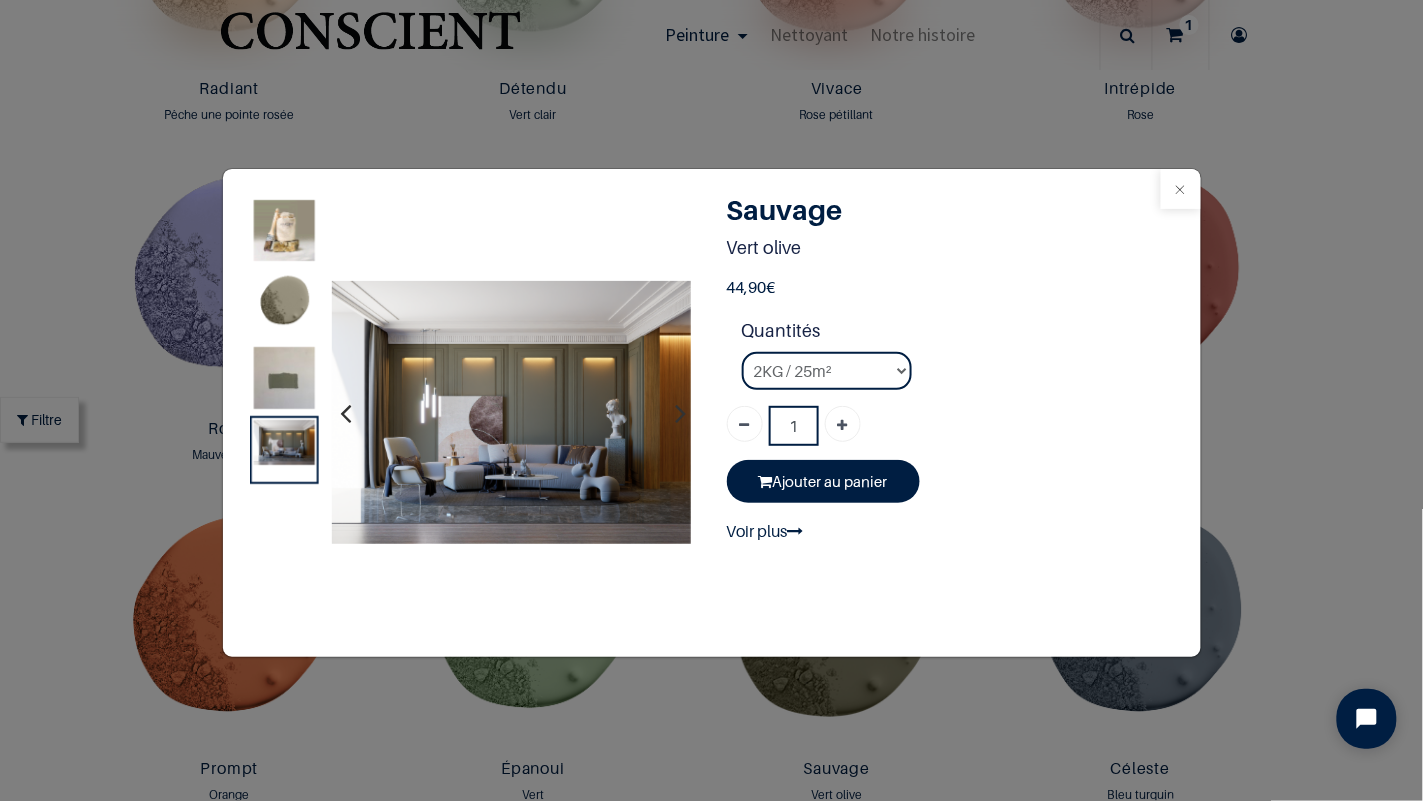 click at bounding box center (1181, 189) 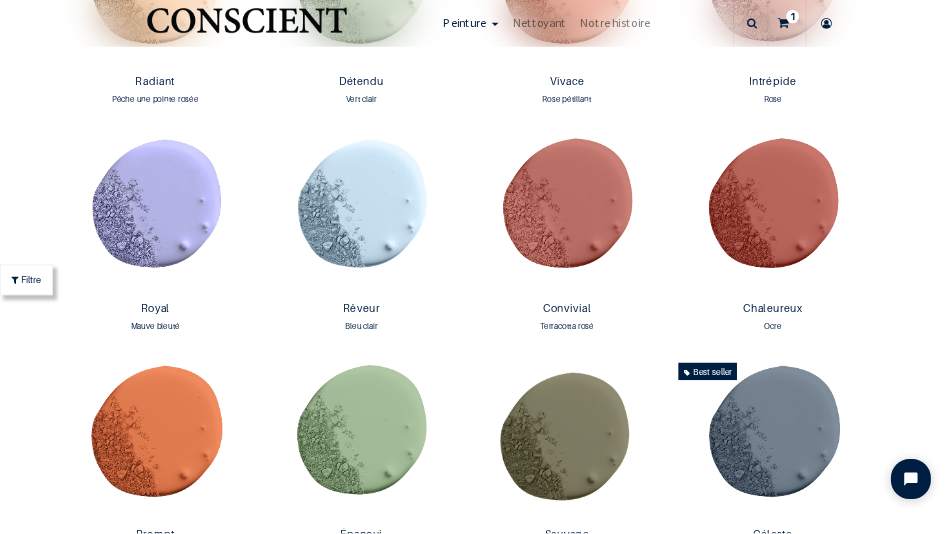 scroll, scrollTop: 2251, scrollLeft: 0, axis: vertical 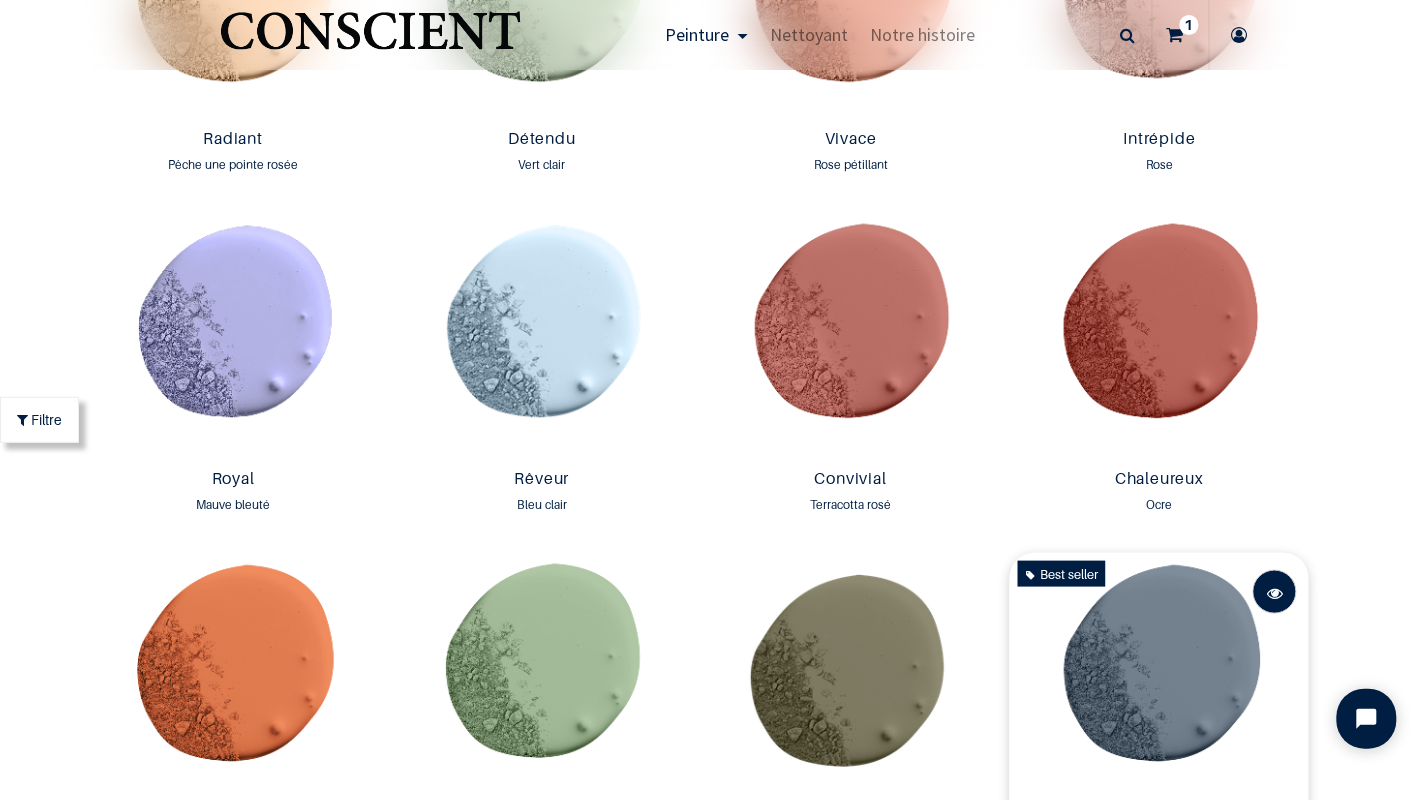 click at bounding box center [1275, 593] 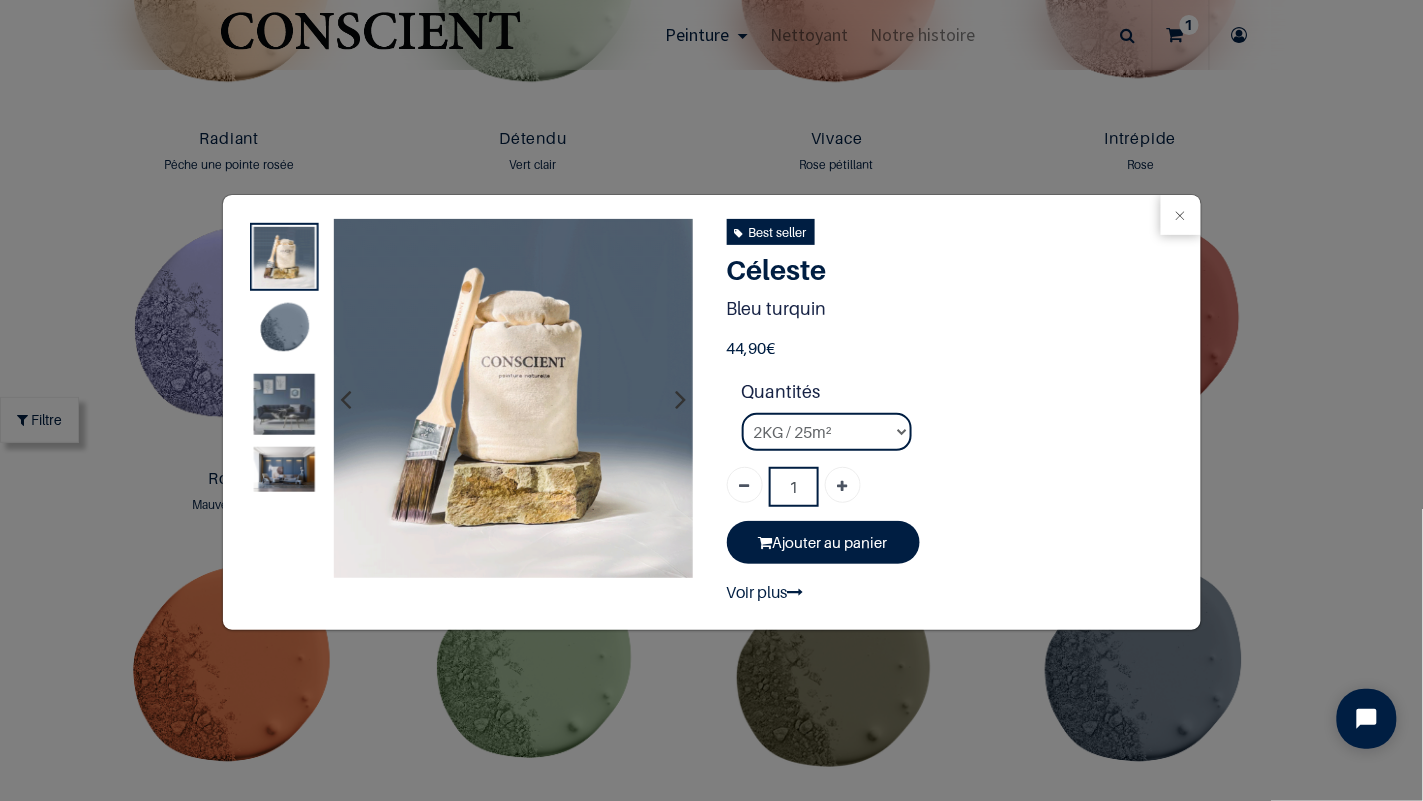 click at bounding box center [283, 403] 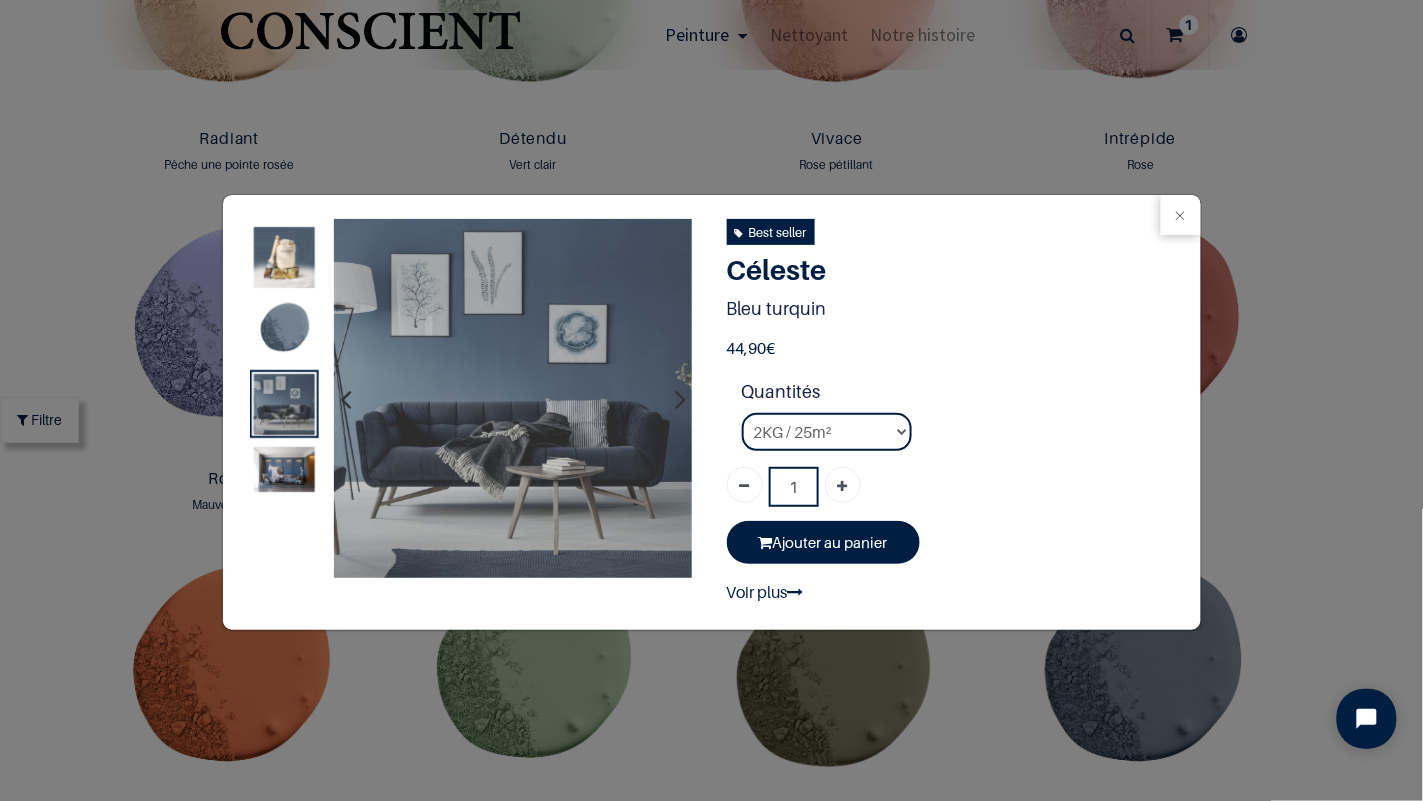 click at bounding box center [283, 469] 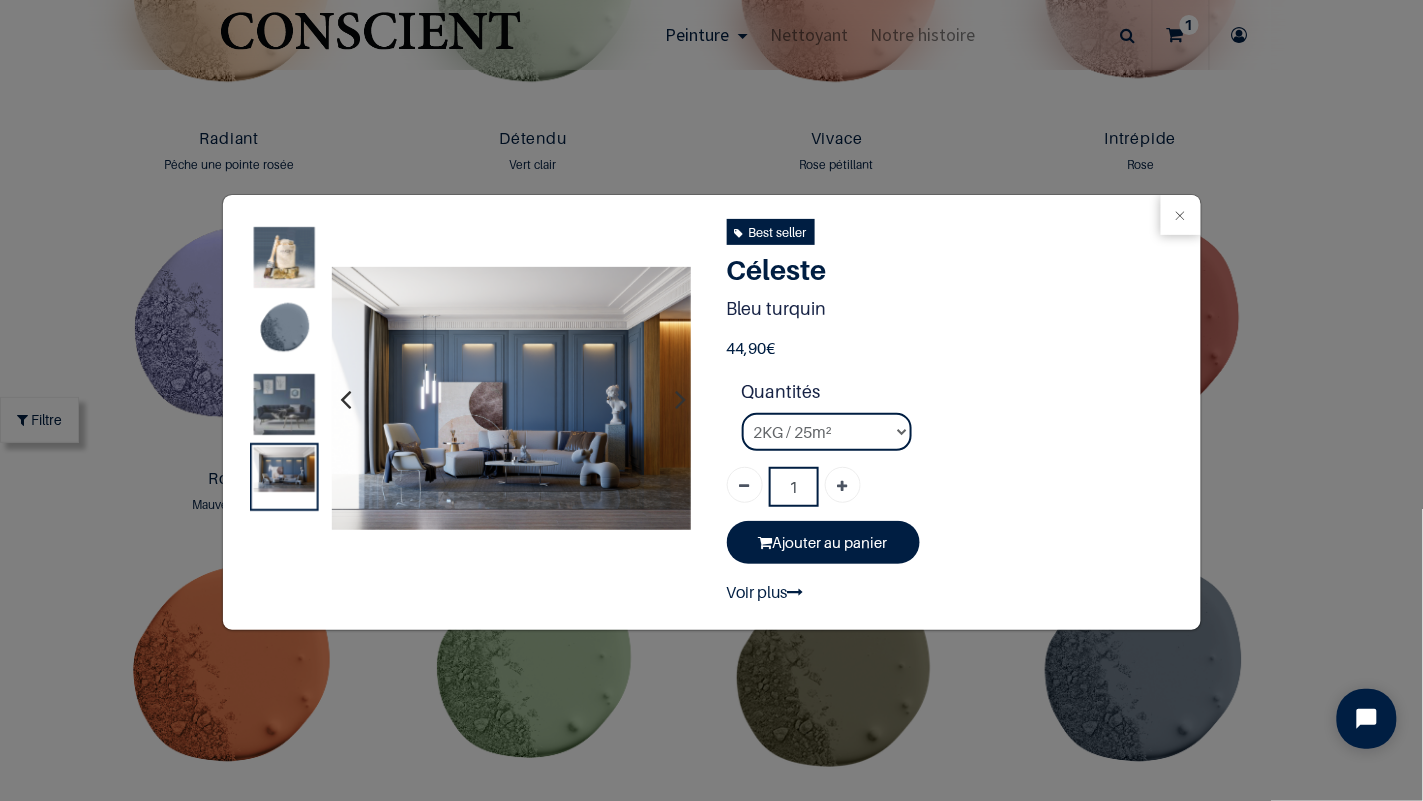 click at bounding box center [283, 404] 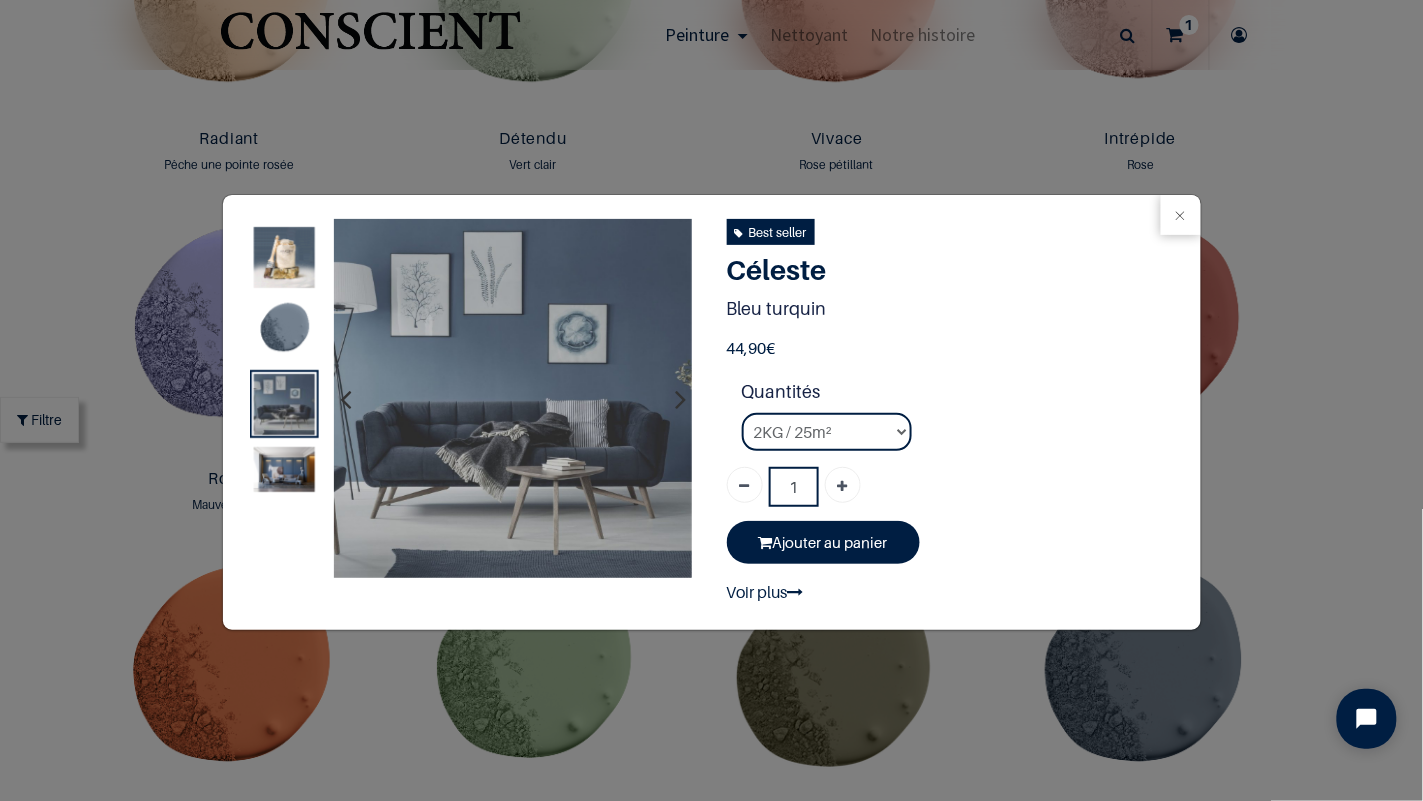 click at bounding box center (283, 469) 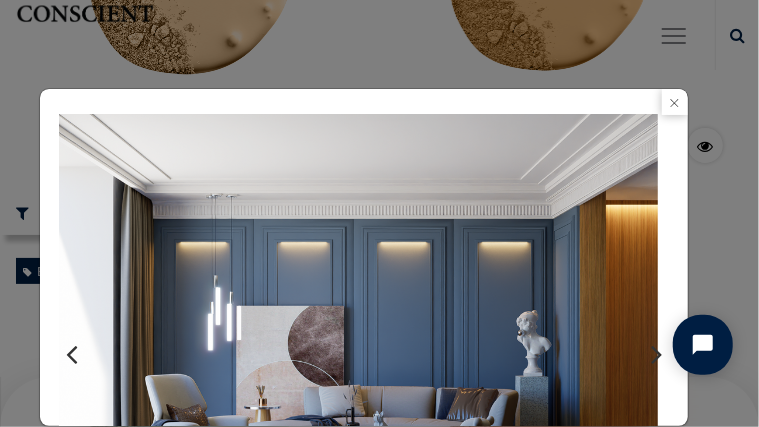 scroll, scrollTop: 2666, scrollLeft: 0, axis: vertical 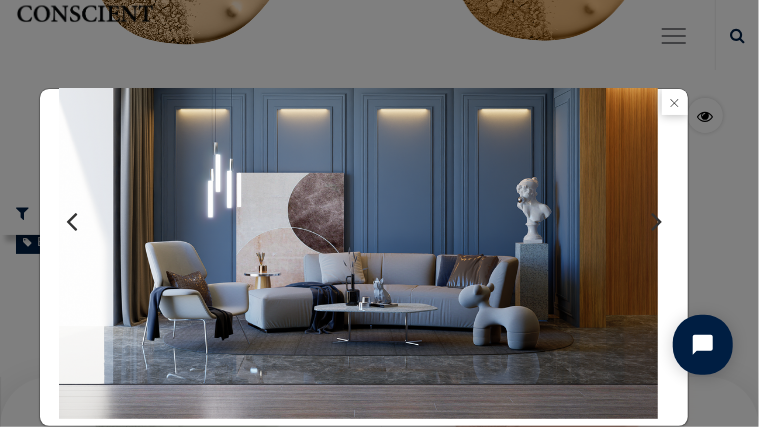 click at bounding box center (71, 221) 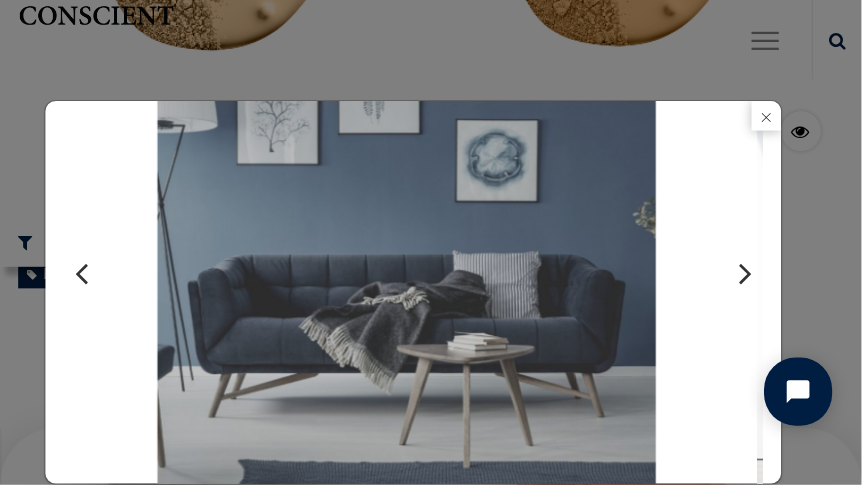 scroll, scrollTop: 80, scrollLeft: 0, axis: vertical 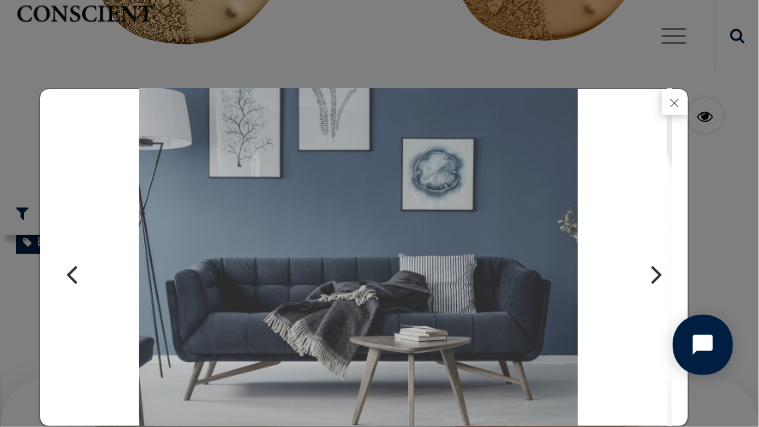 click at bounding box center (656, 274) 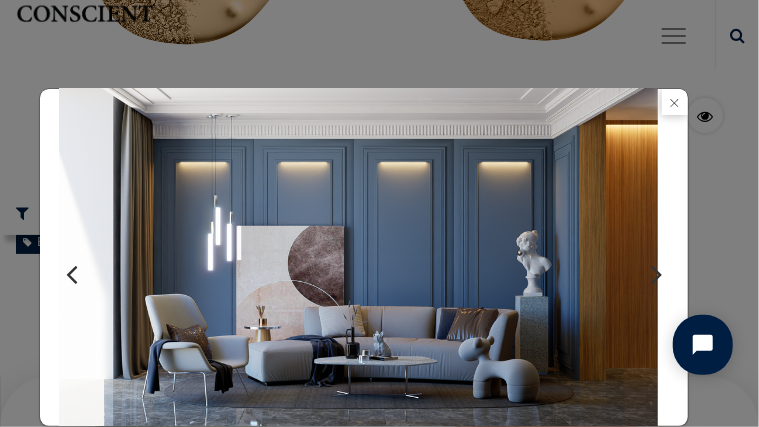 click at bounding box center [656, 274] 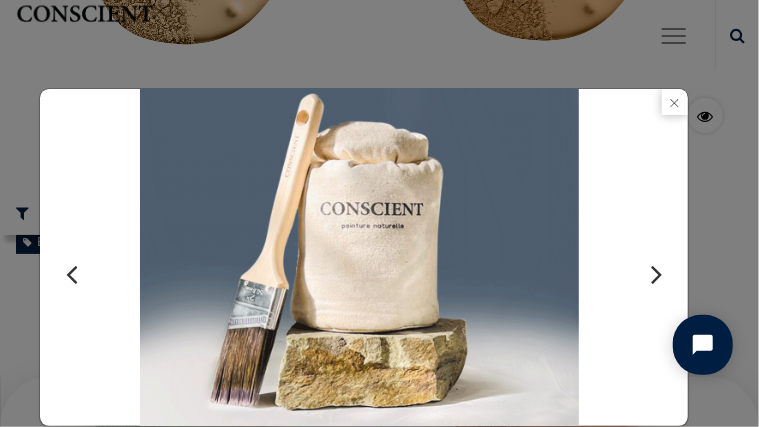 click at bounding box center [656, 274] 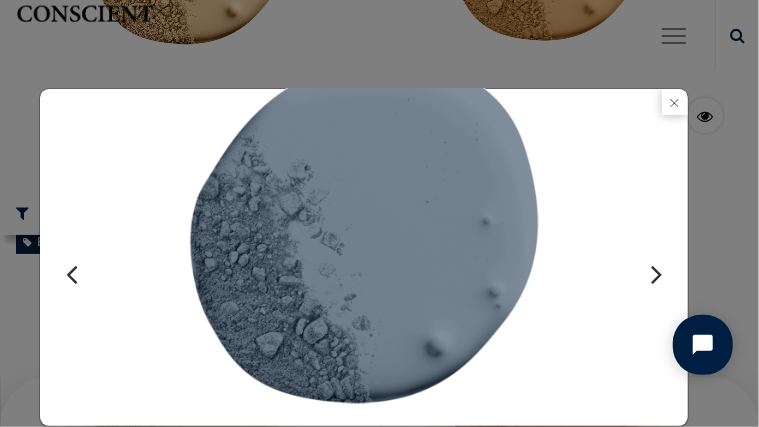 click at bounding box center (71, 274) 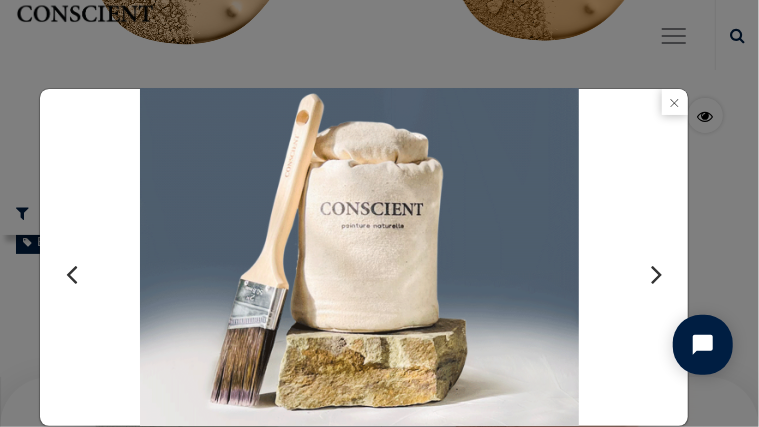 click at bounding box center [656, 274] 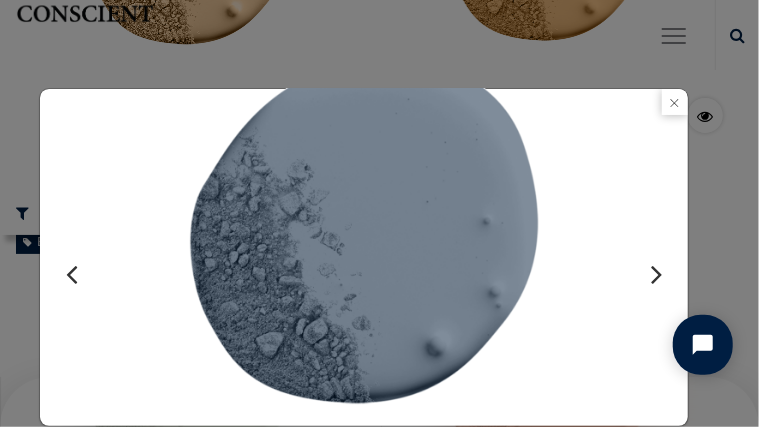 click at bounding box center [656, 274] 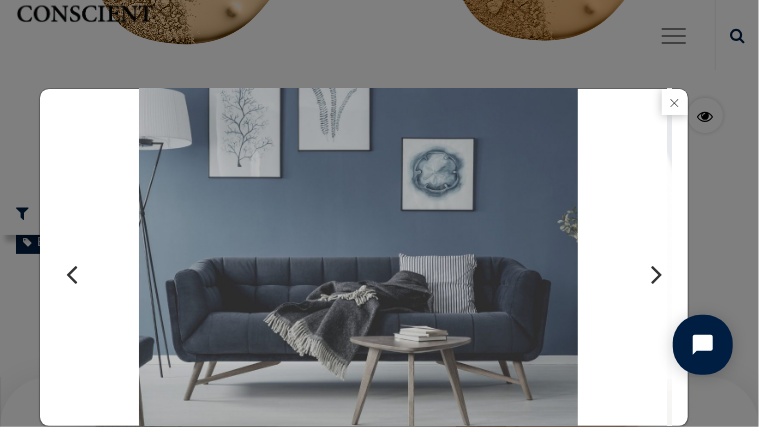 click at bounding box center (656, 274) 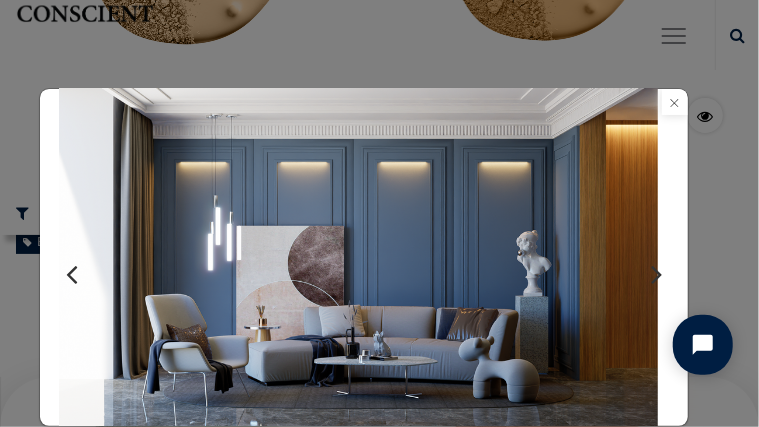 click at bounding box center (675, 102) 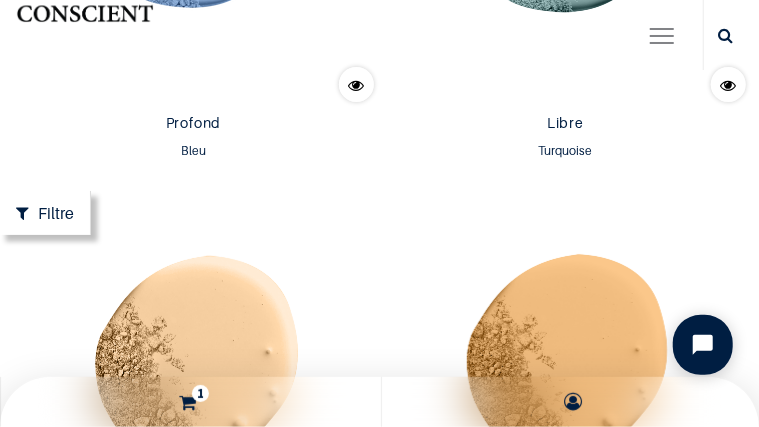 scroll, scrollTop: 2254, scrollLeft: 0, axis: vertical 